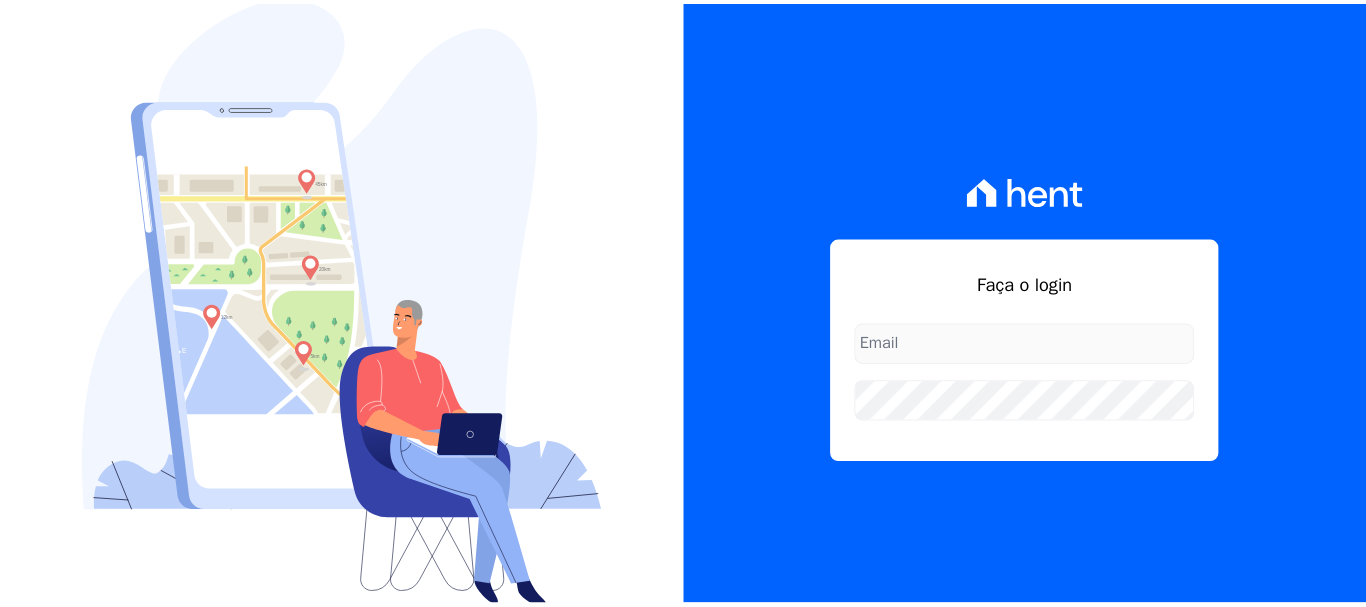 scroll, scrollTop: 0, scrollLeft: 0, axis: both 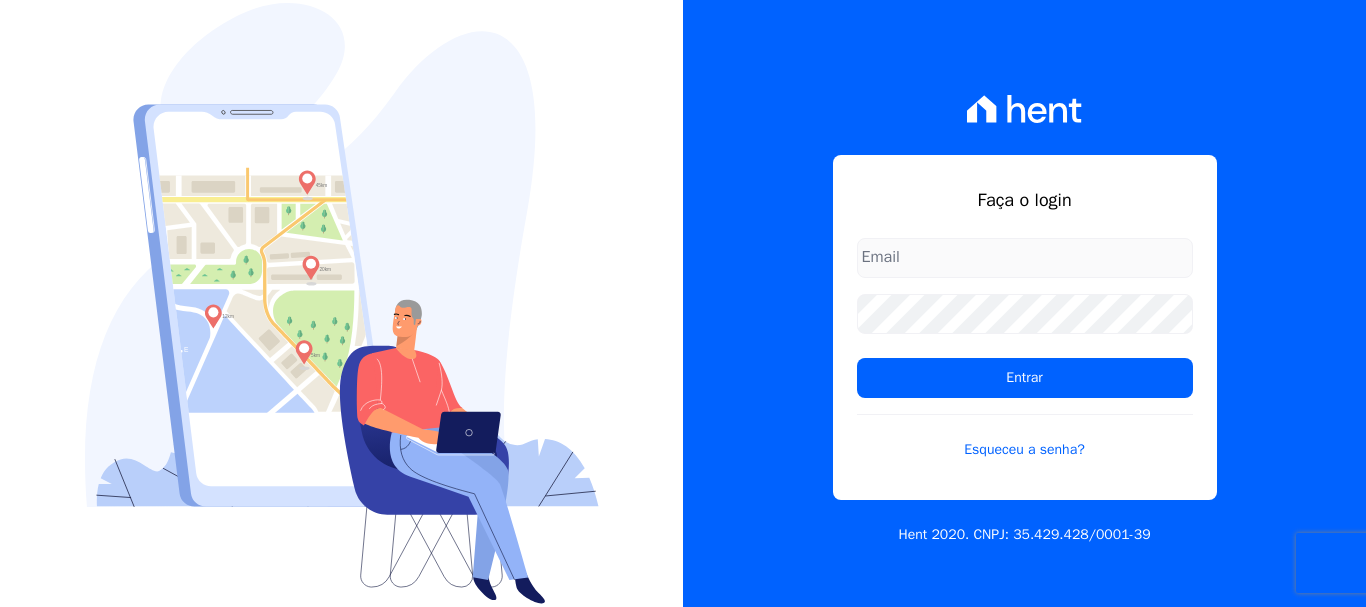 click at bounding box center (1025, 258) 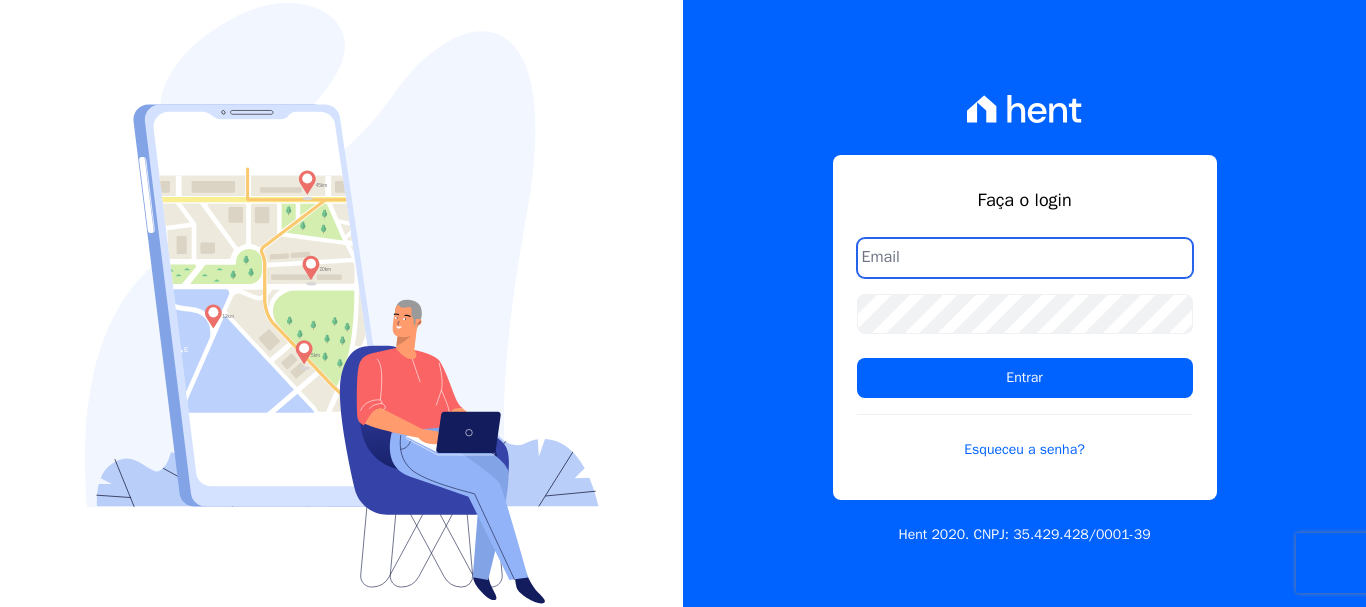 type on "[EMAIL]" 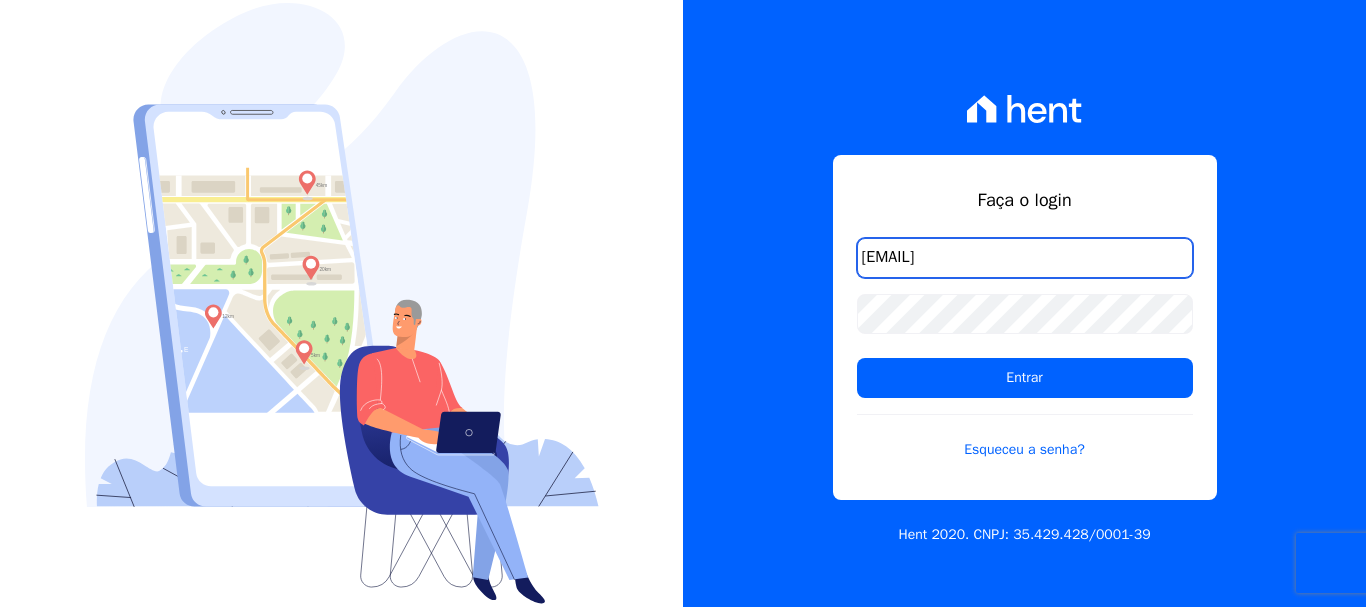 click on "erica@petraeng.com.br" at bounding box center [1025, 258] 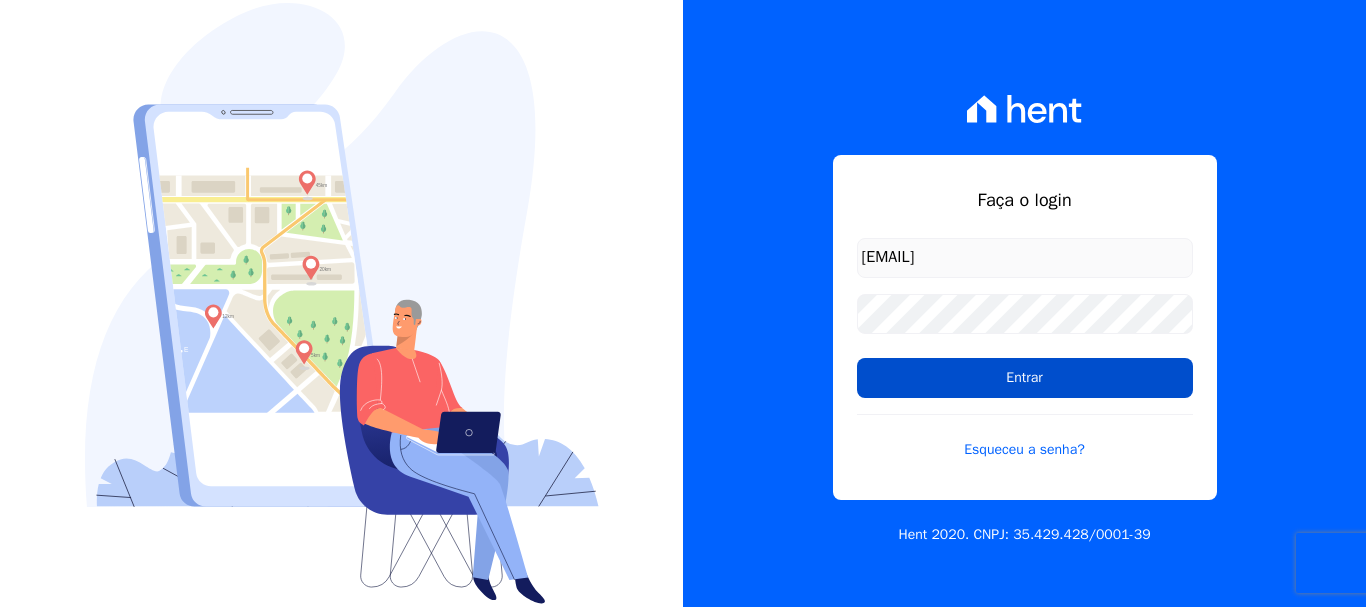 click on "Entrar" at bounding box center [1025, 378] 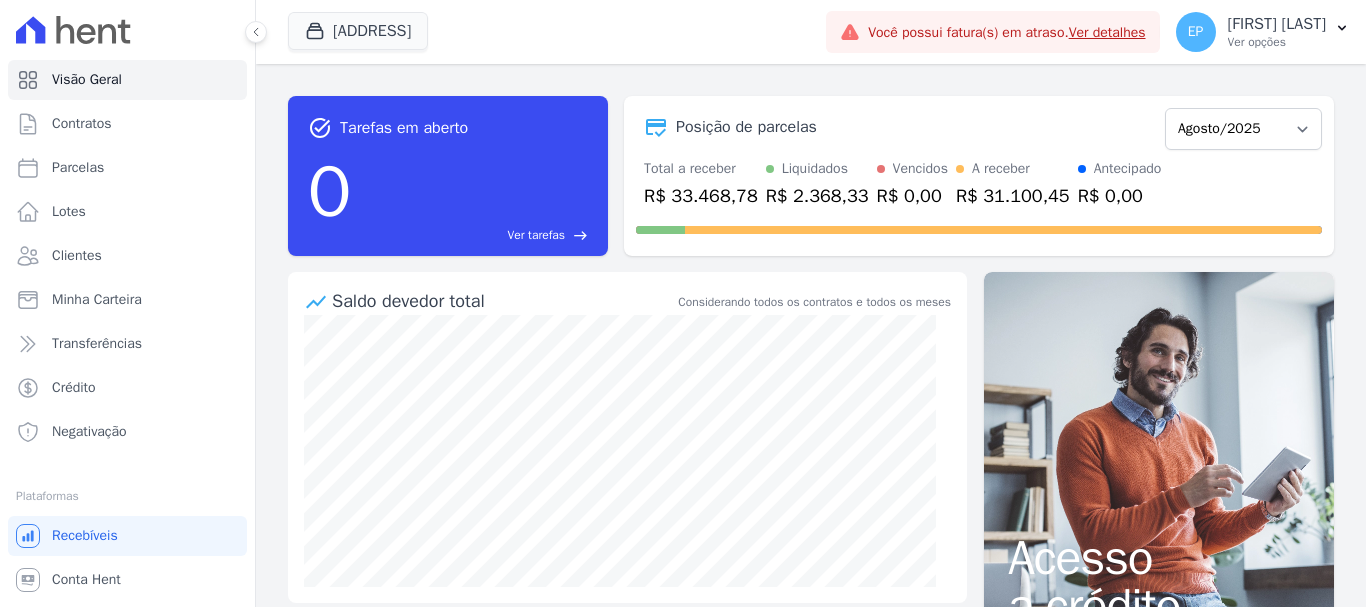 scroll, scrollTop: 0, scrollLeft: 0, axis: both 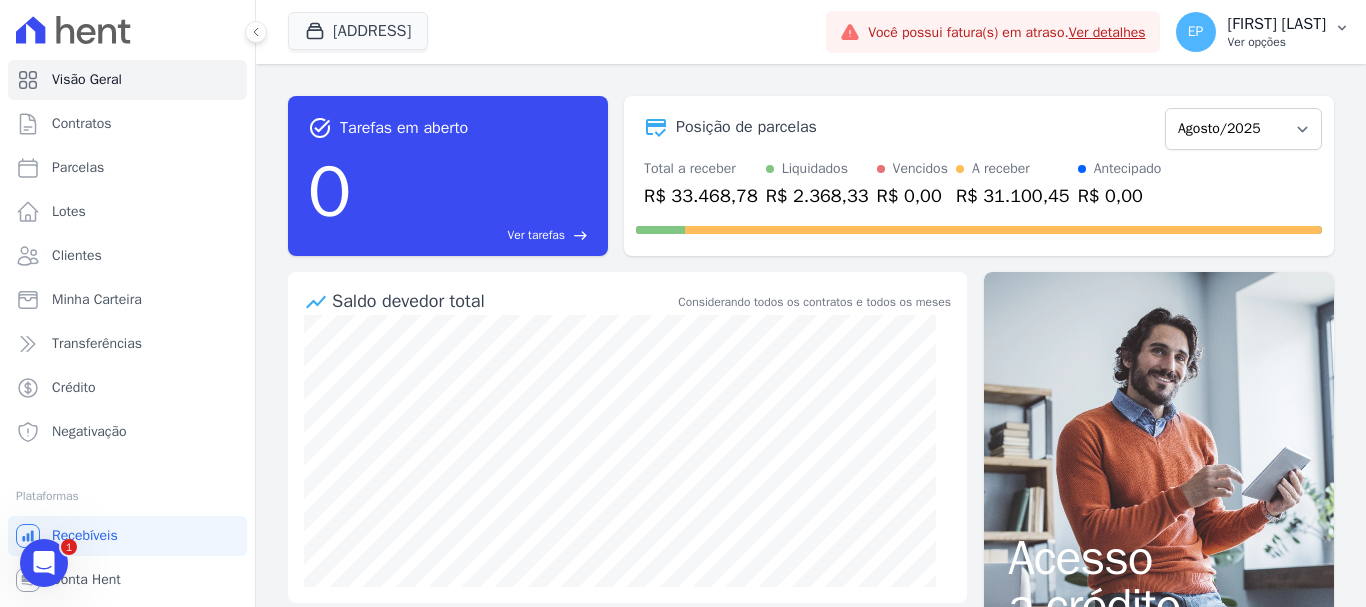 click on "Ver opções" at bounding box center (1277, 42) 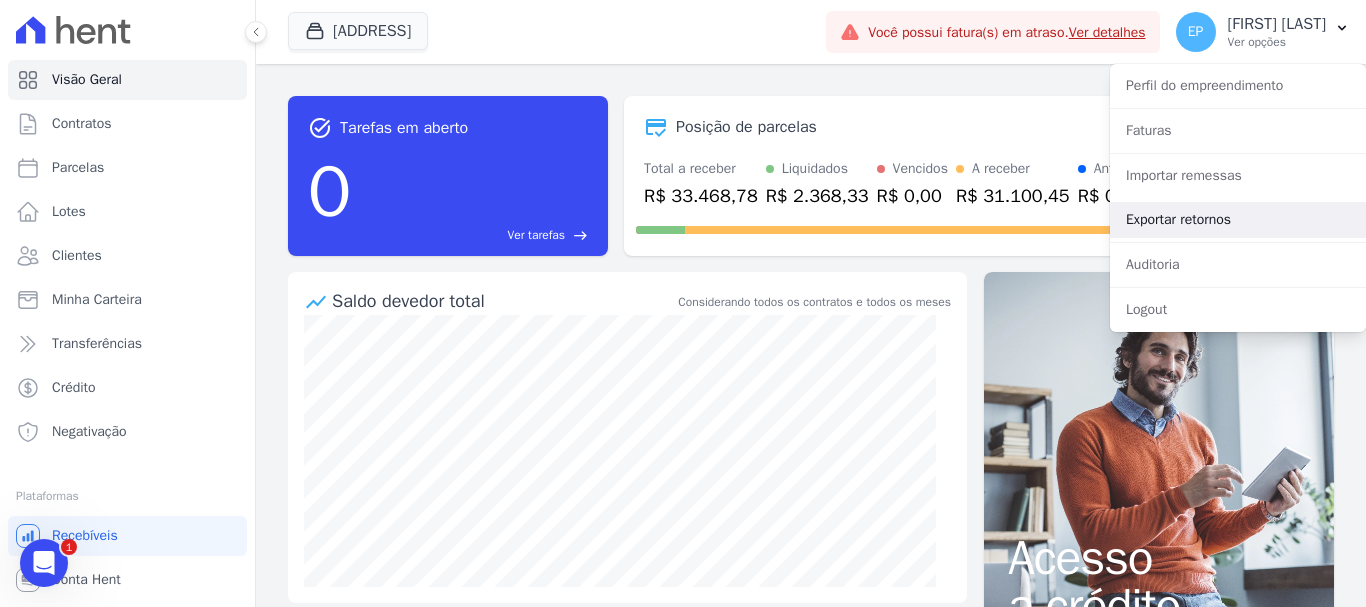 click on "Exportar retornos" at bounding box center [1238, 220] 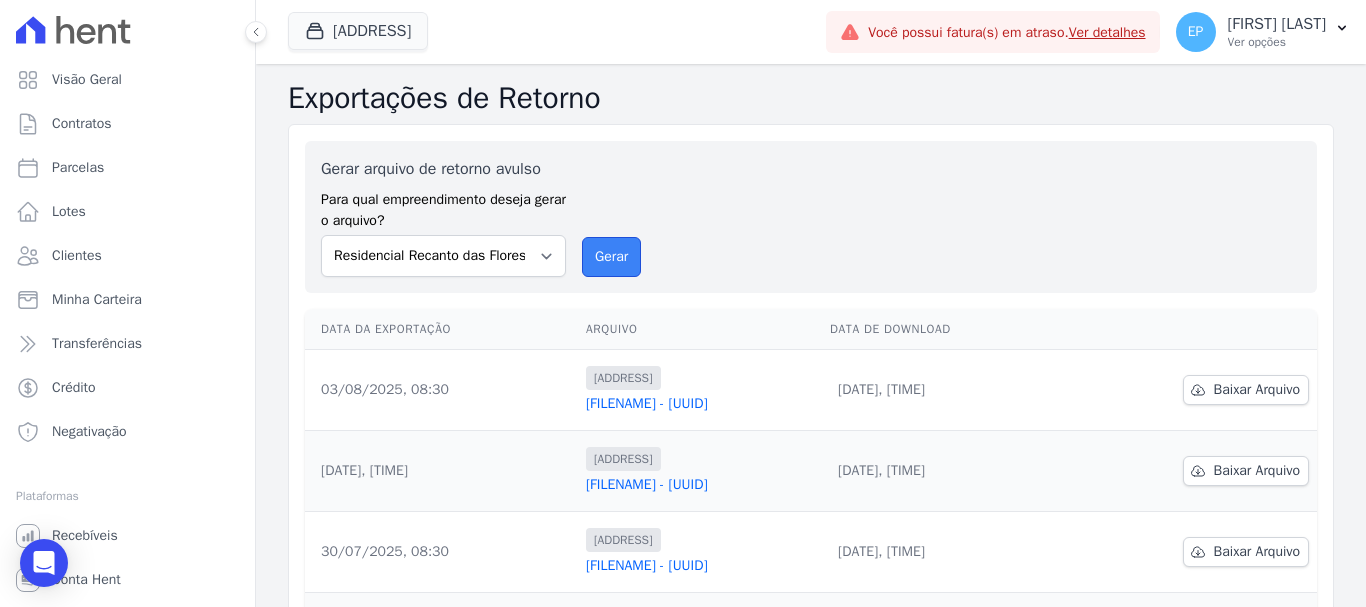 click on "Gerar" at bounding box center (611, 257) 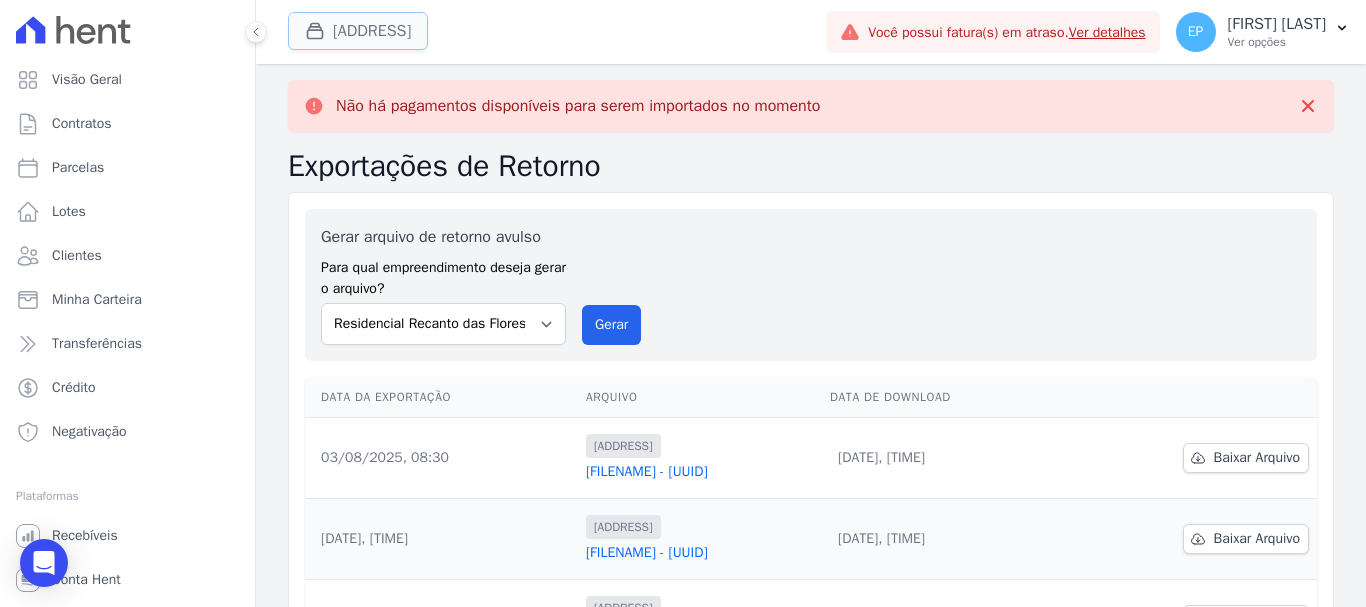 click on "[ADDRESS]" at bounding box center (358, 31) 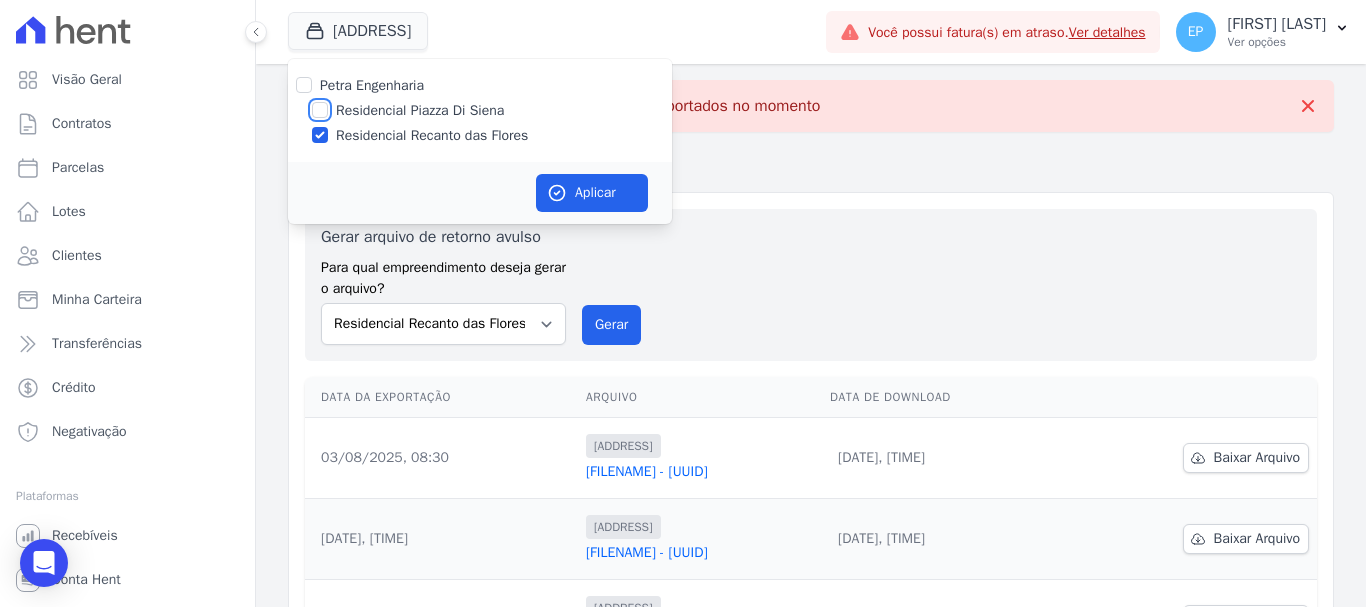 drag, startPoint x: 322, startPoint y: 105, endPoint x: 311, endPoint y: 133, distance: 30.083218 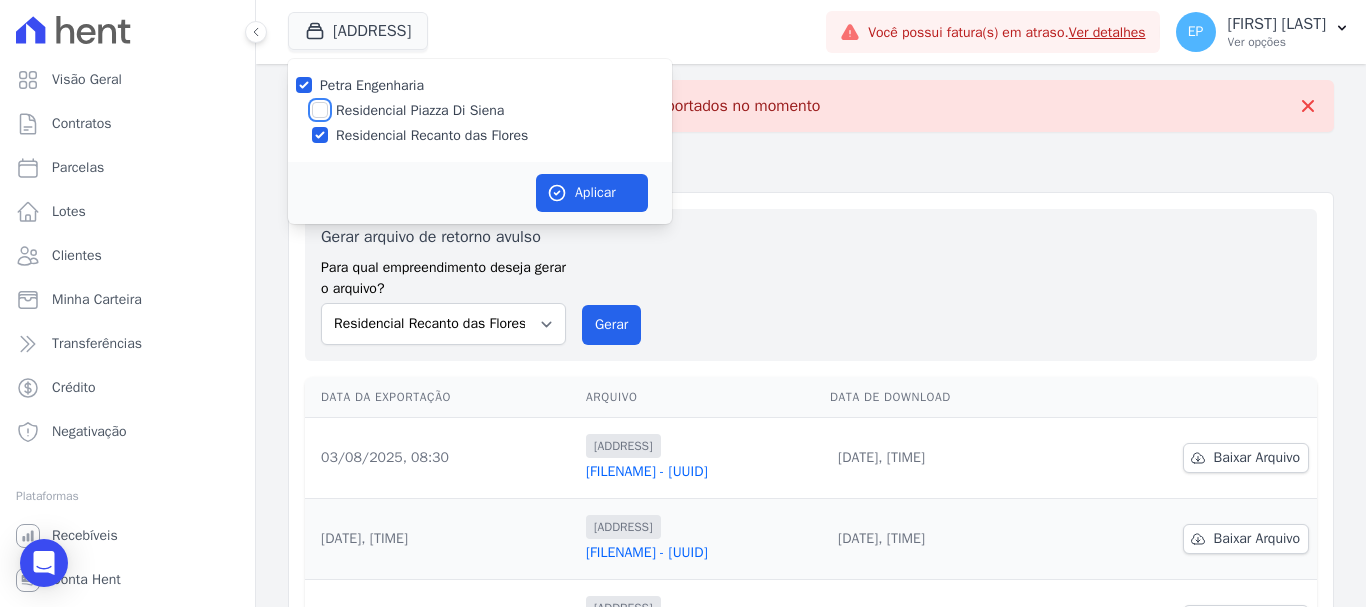 checkbox on "true" 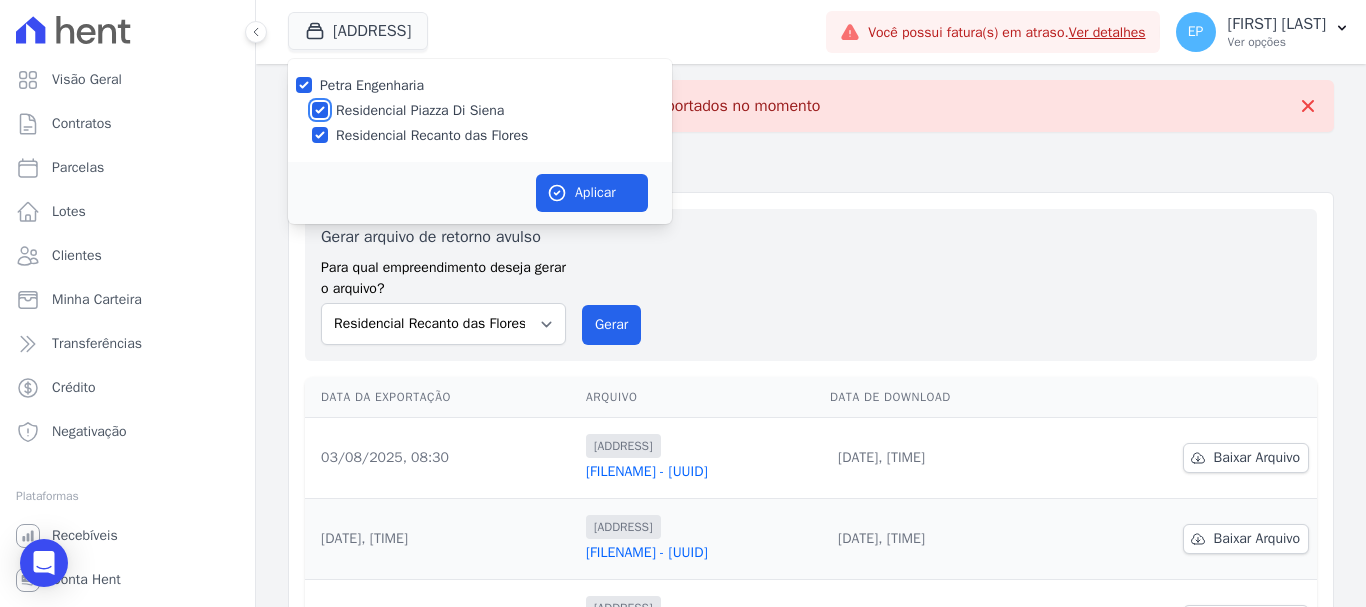 checkbox on "true" 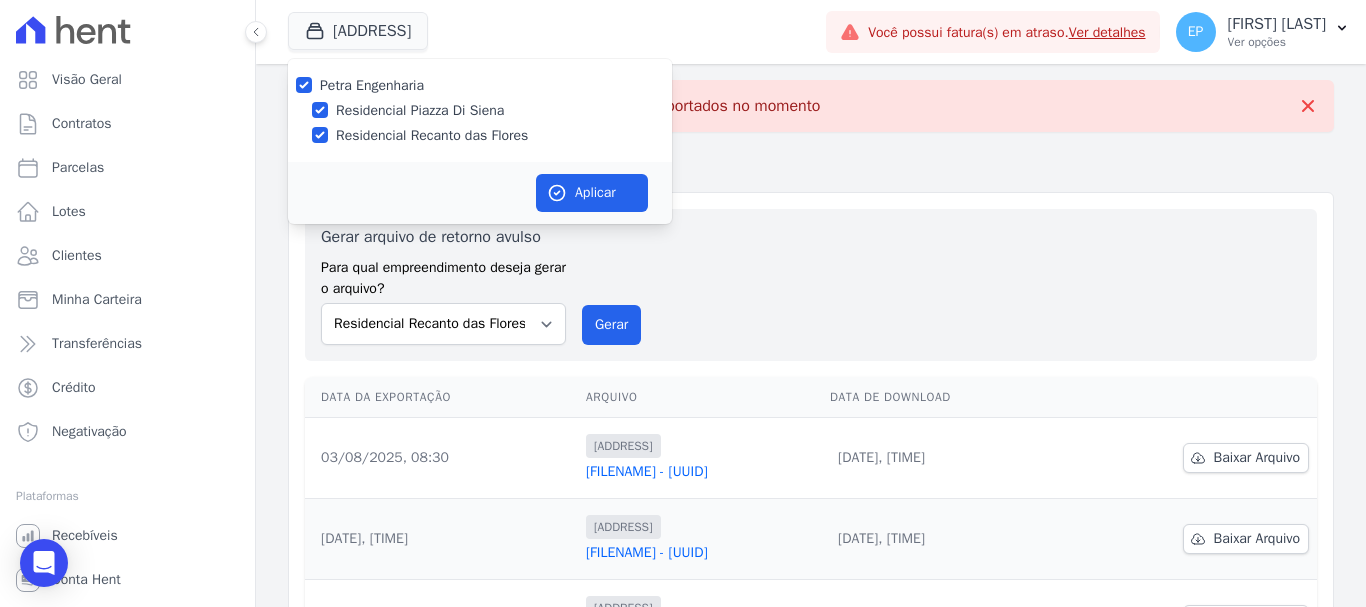 click on "Residencial Recanto das Flores" at bounding box center [480, 135] 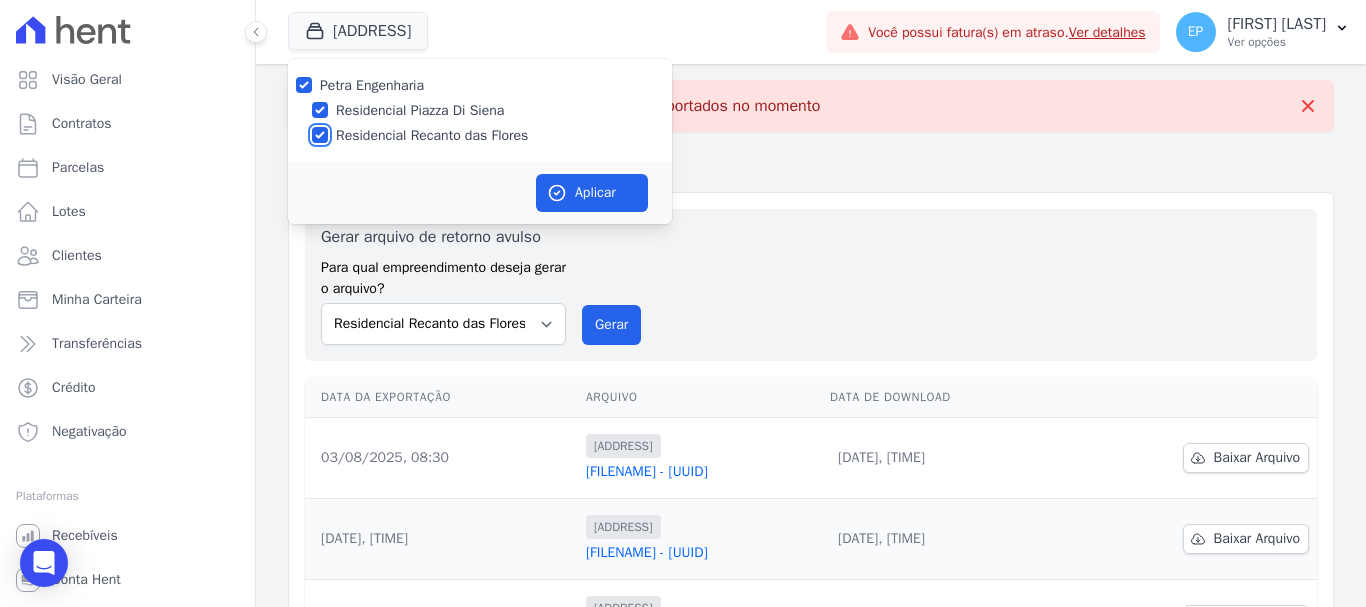 click on "Residencial Recanto das Flores" at bounding box center [320, 135] 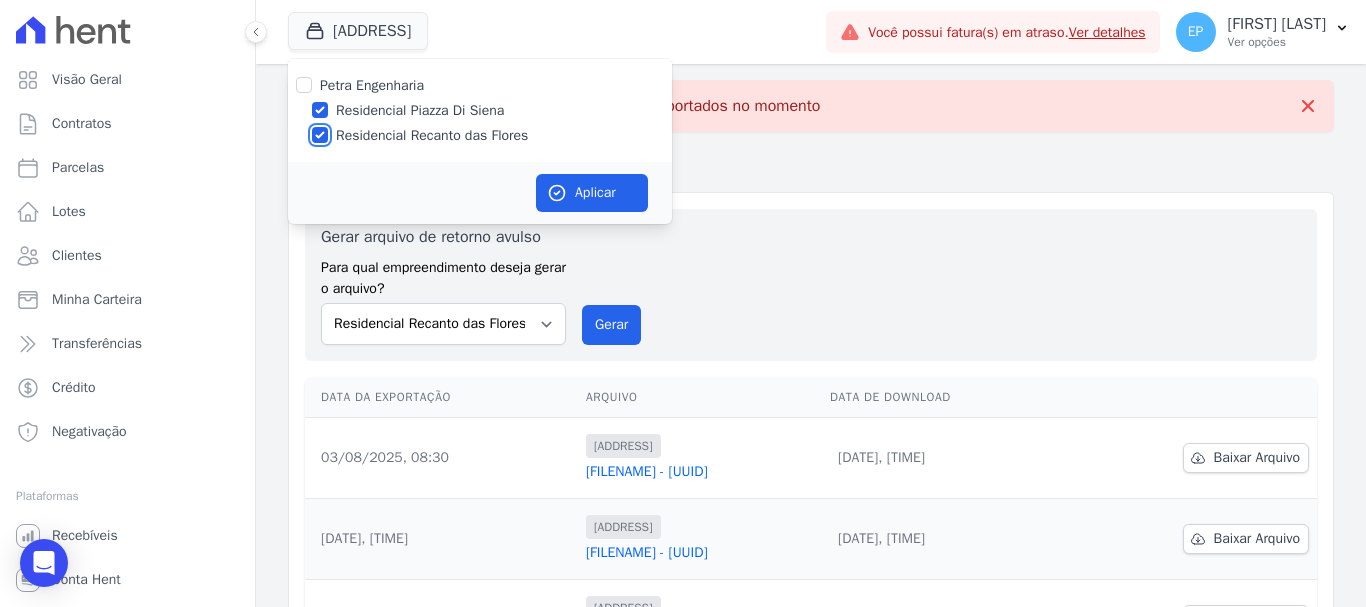 checkbox on "false" 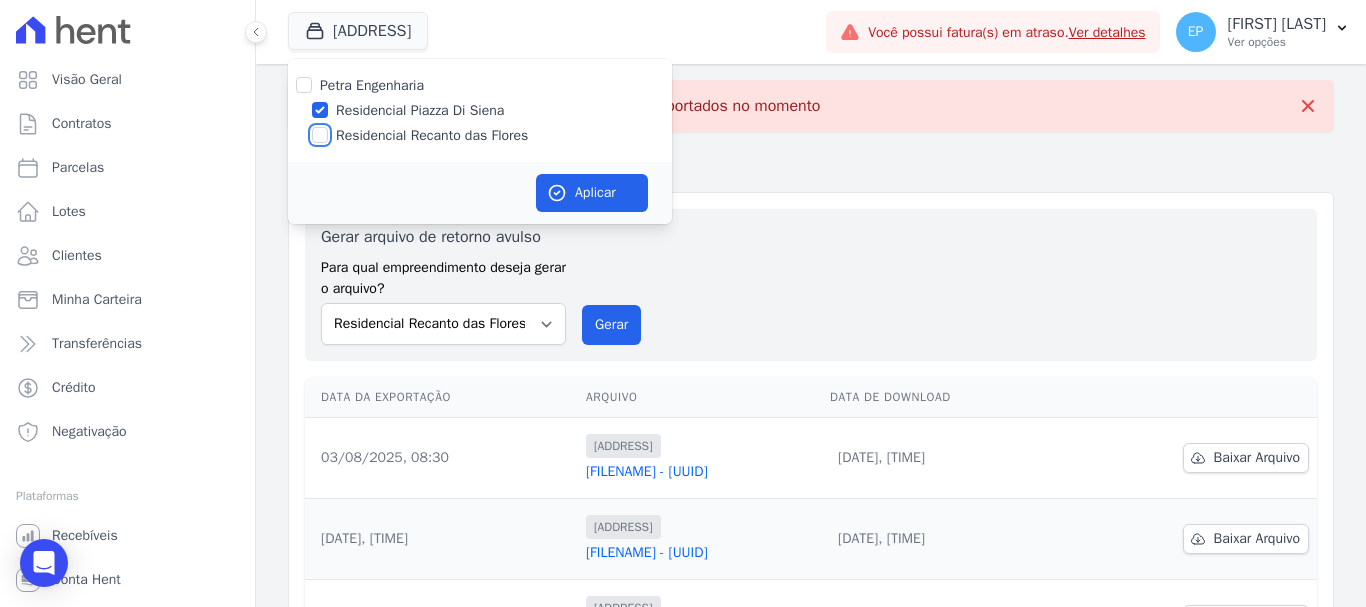 checkbox on "false" 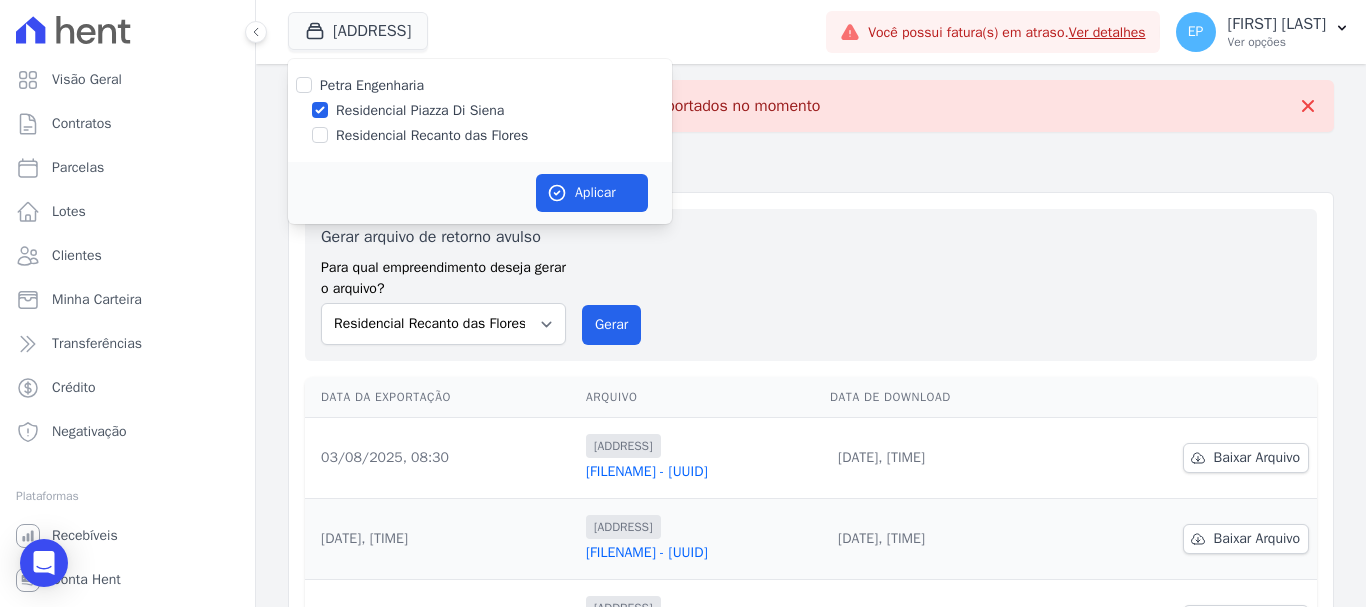 click on "Aplicar" at bounding box center (480, 193) 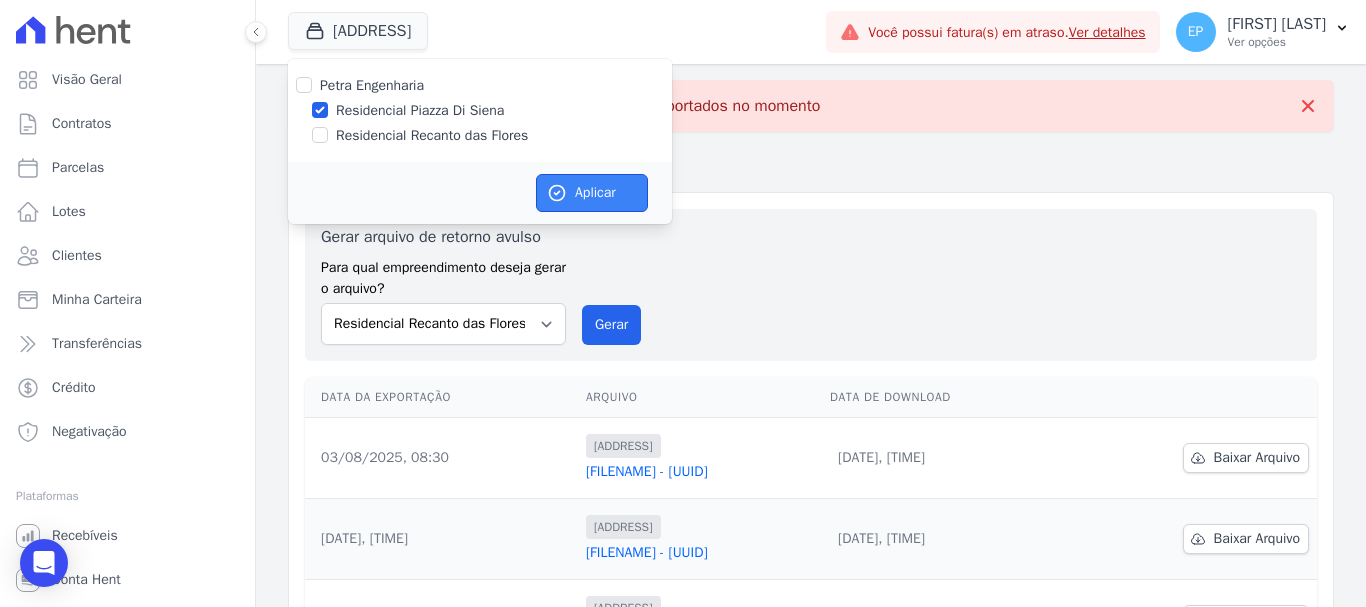 click on "Aplicar" at bounding box center [592, 193] 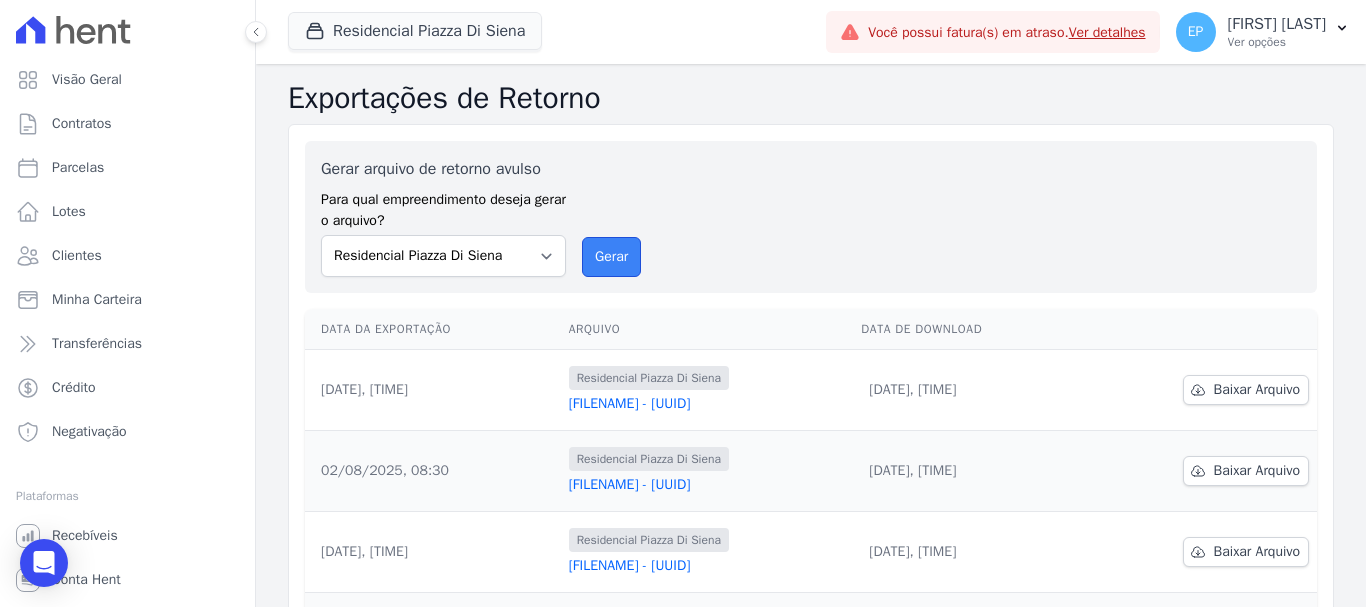click on "Gerar" at bounding box center (611, 257) 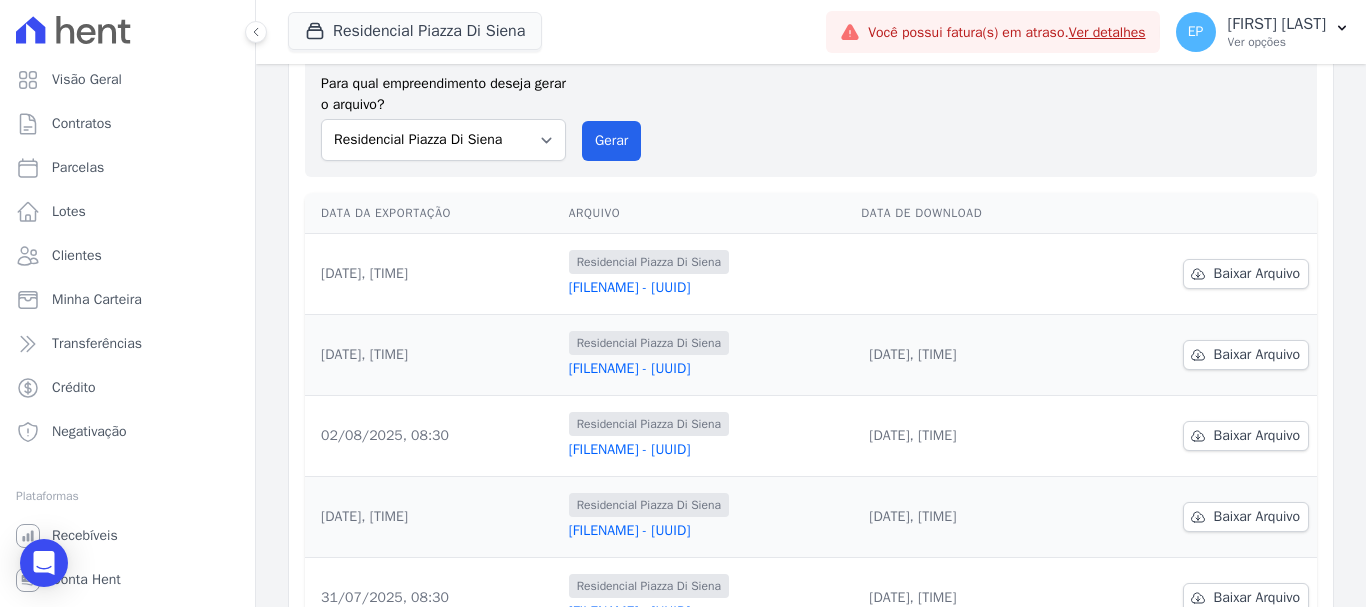 scroll, scrollTop: 200, scrollLeft: 0, axis: vertical 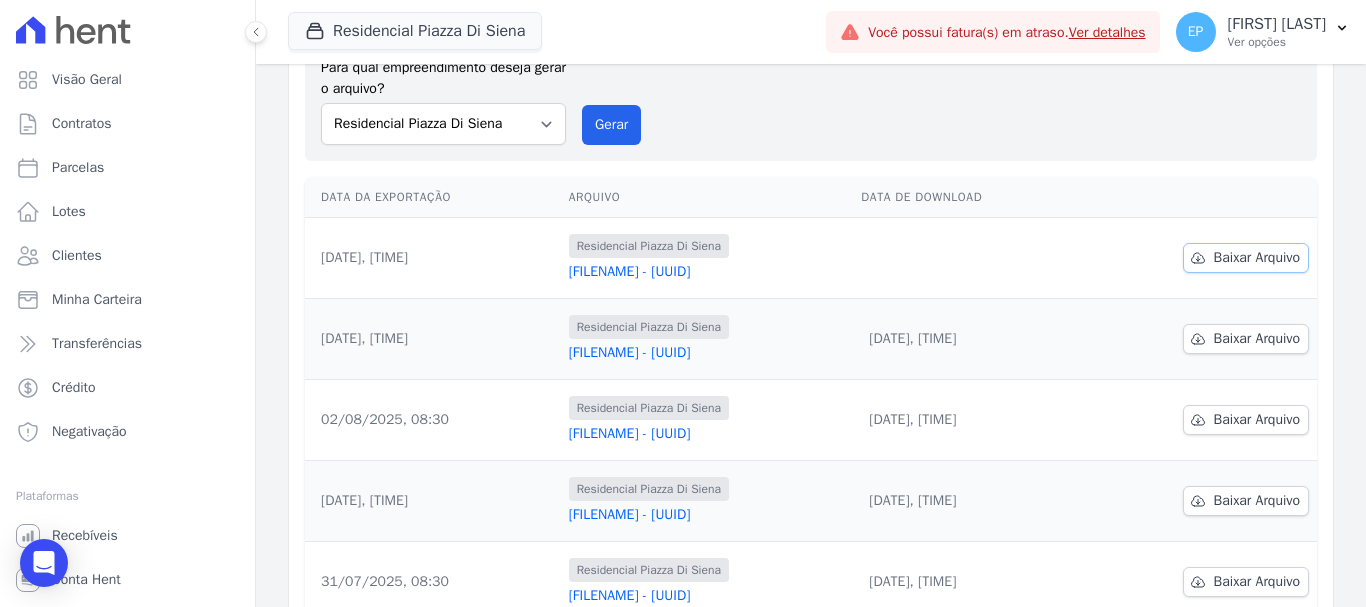 click on "Baixar Arquivo" at bounding box center (1257, 258) 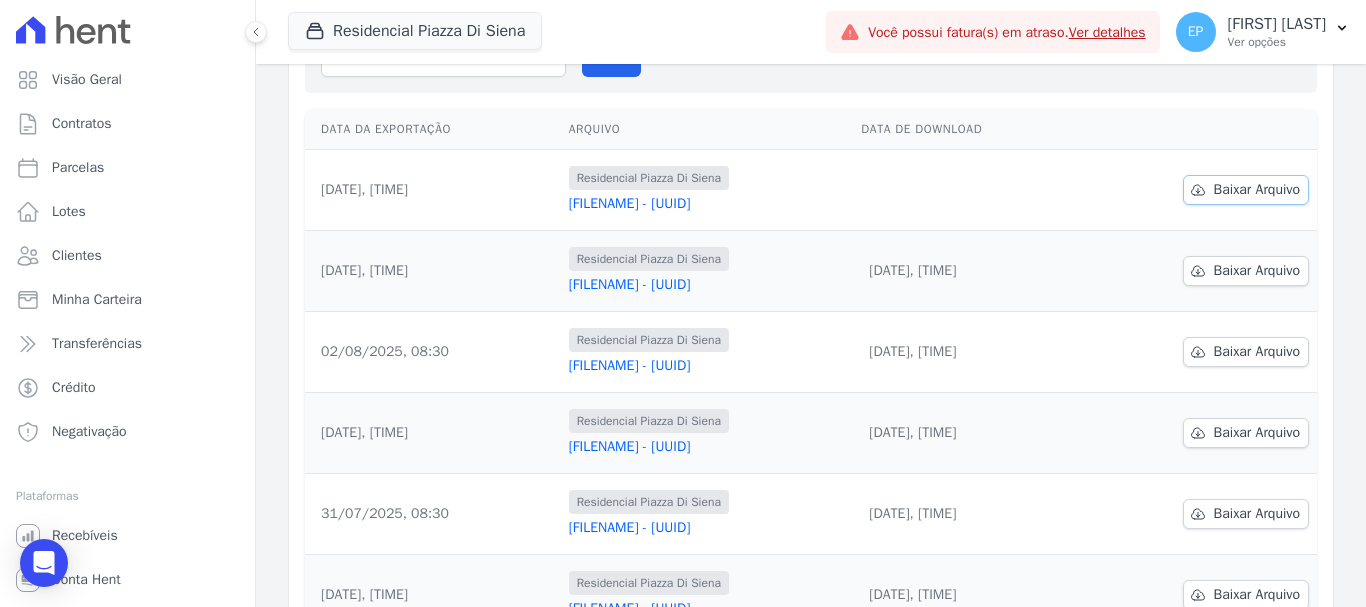 scroll, scrollTop: 132, scrollLeft: 0, axis: vertical 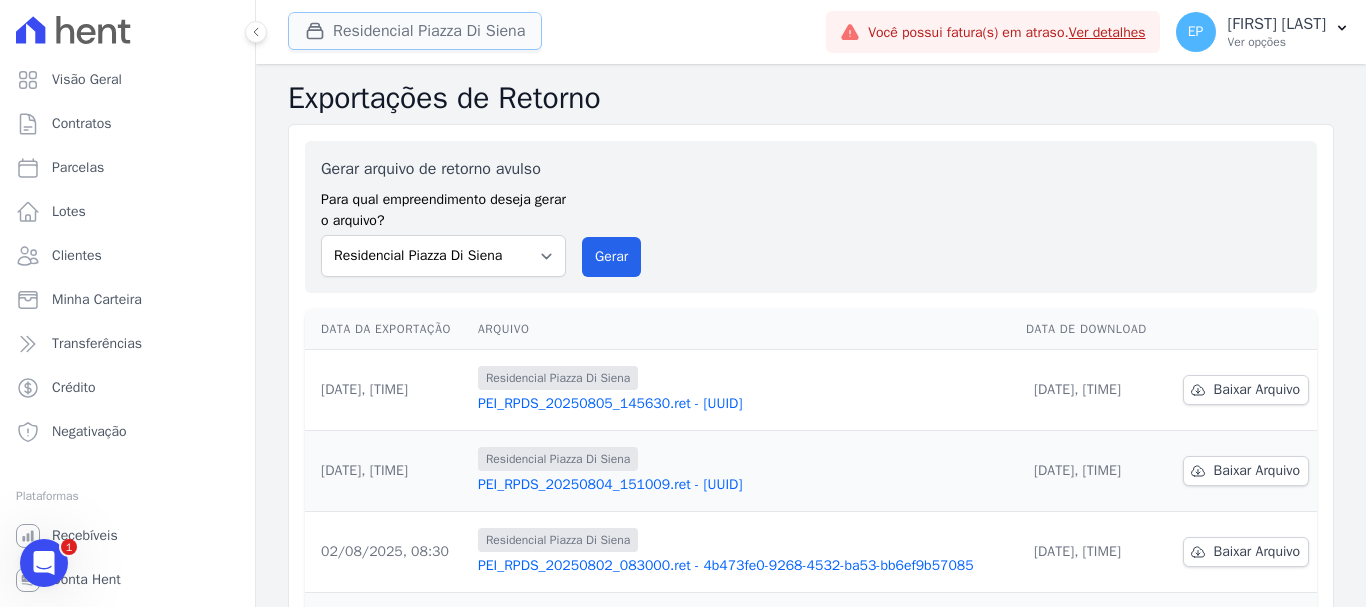 click on "Residencial Piazza Di Siena" at bounding box center (415, 31) 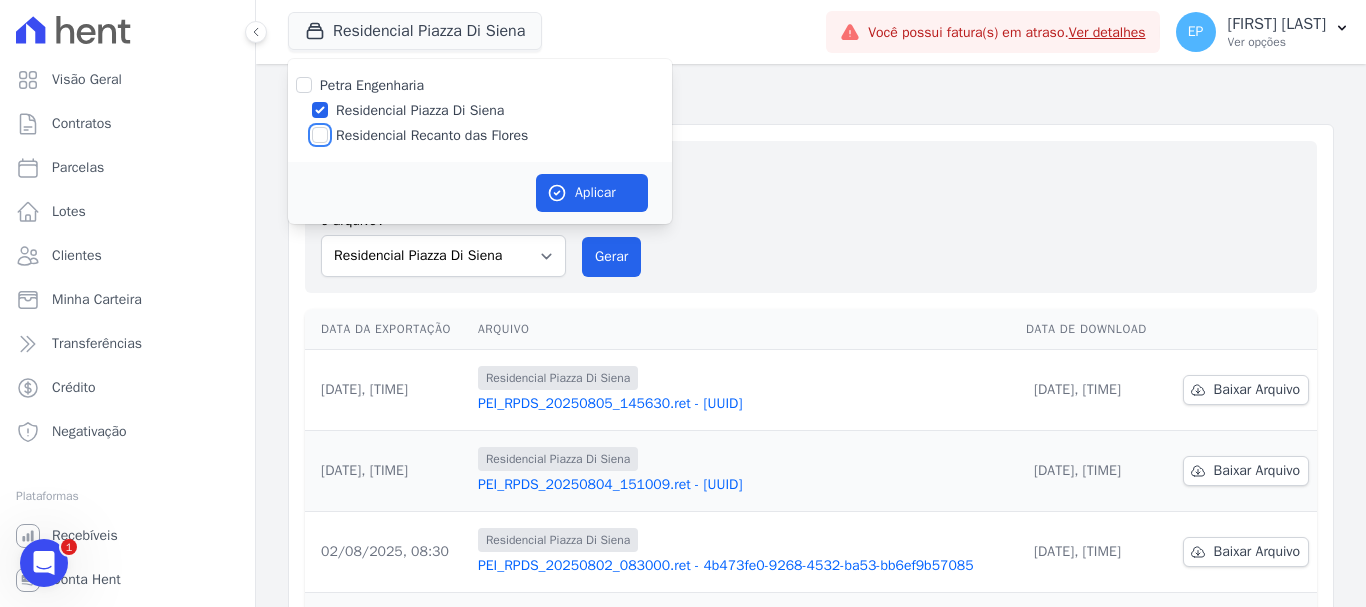 click on "Residencial Recanto das Flores" at bounding box center [320, 135] 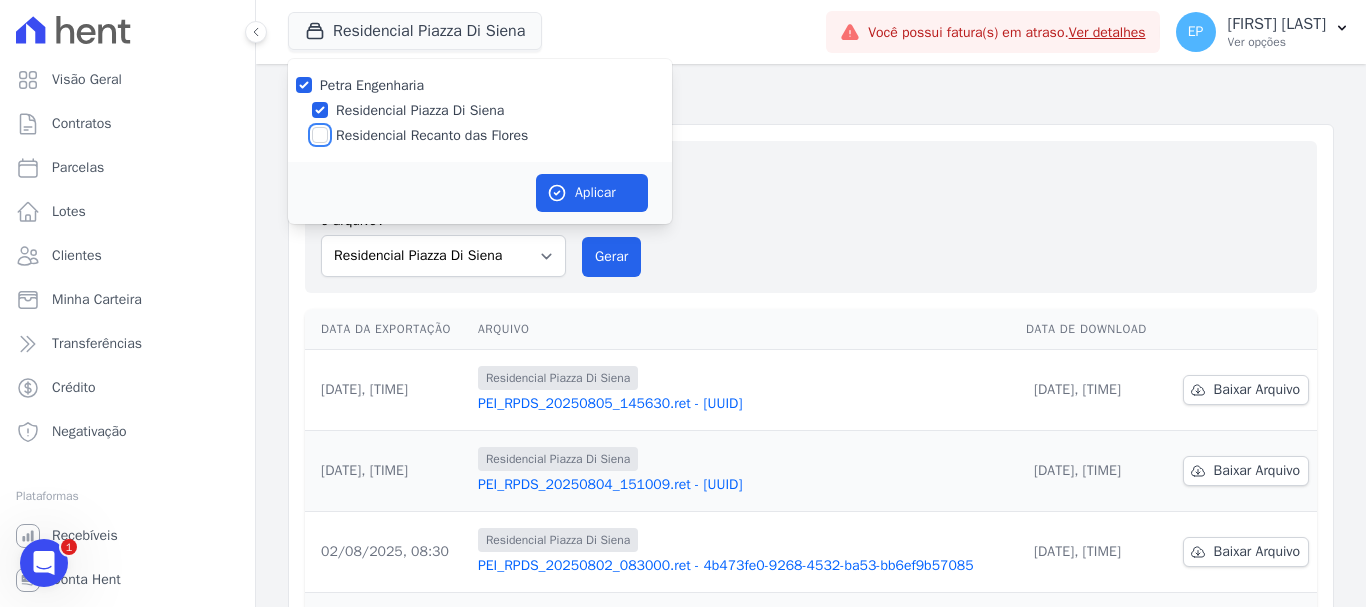 checkbox on "true" 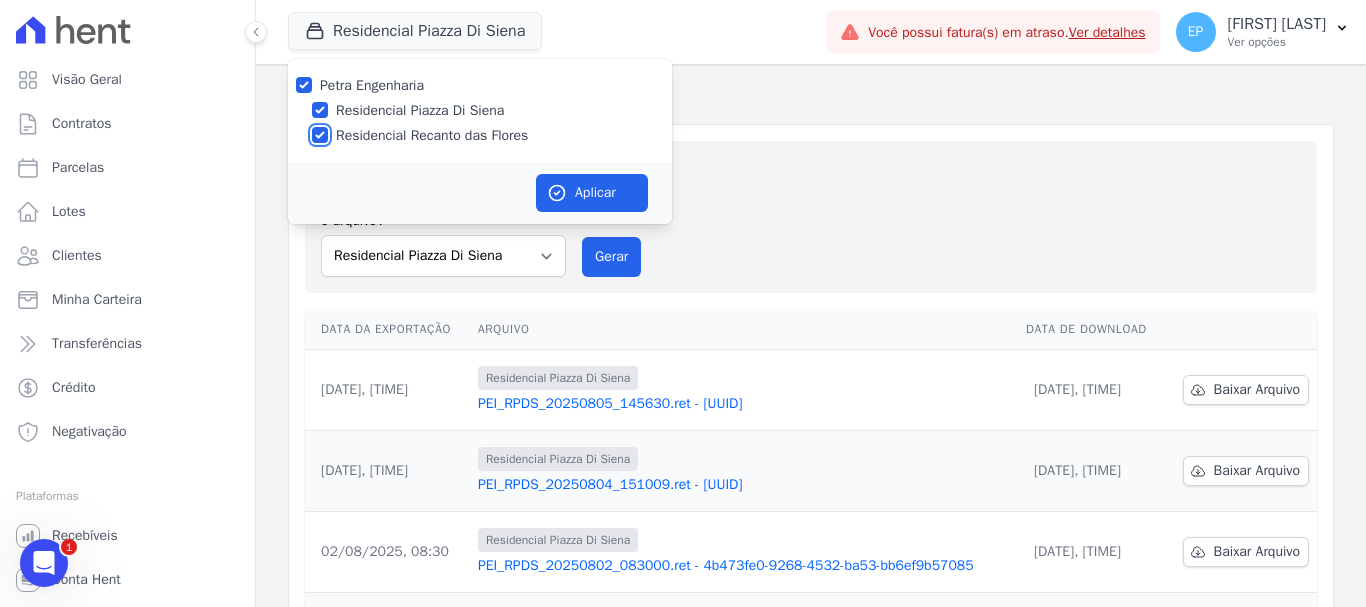 checkbox on "true" 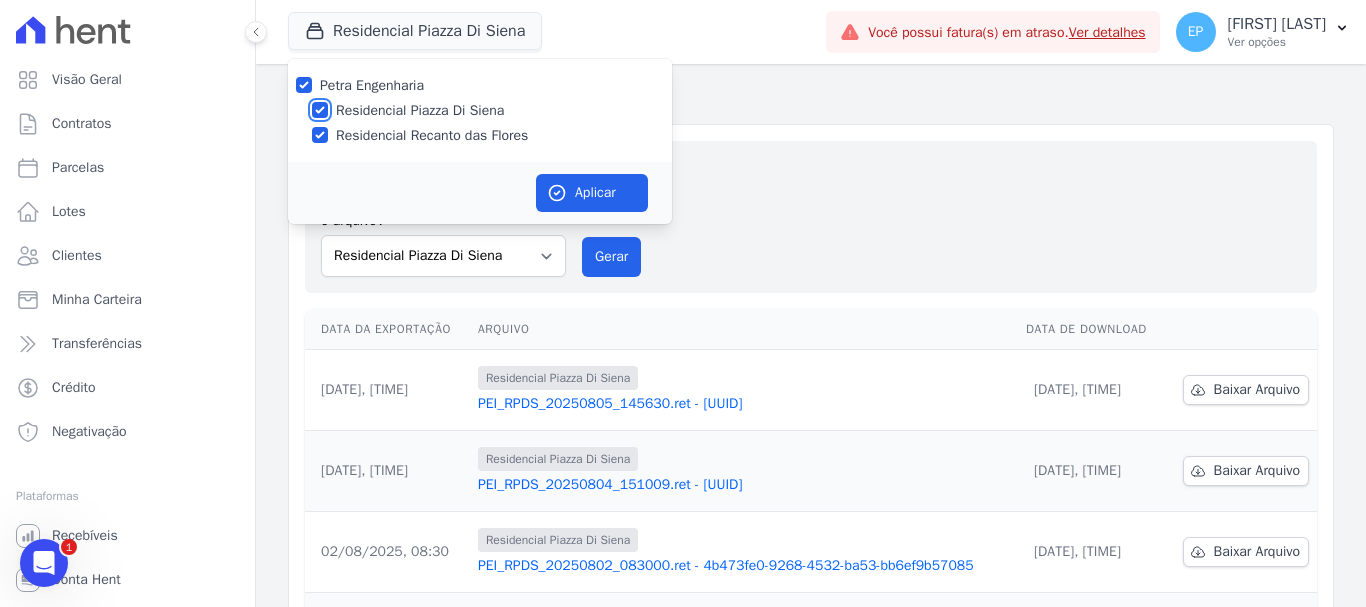 click on "Residencial Piazza Di Siena" at bounding box center (320, 110) 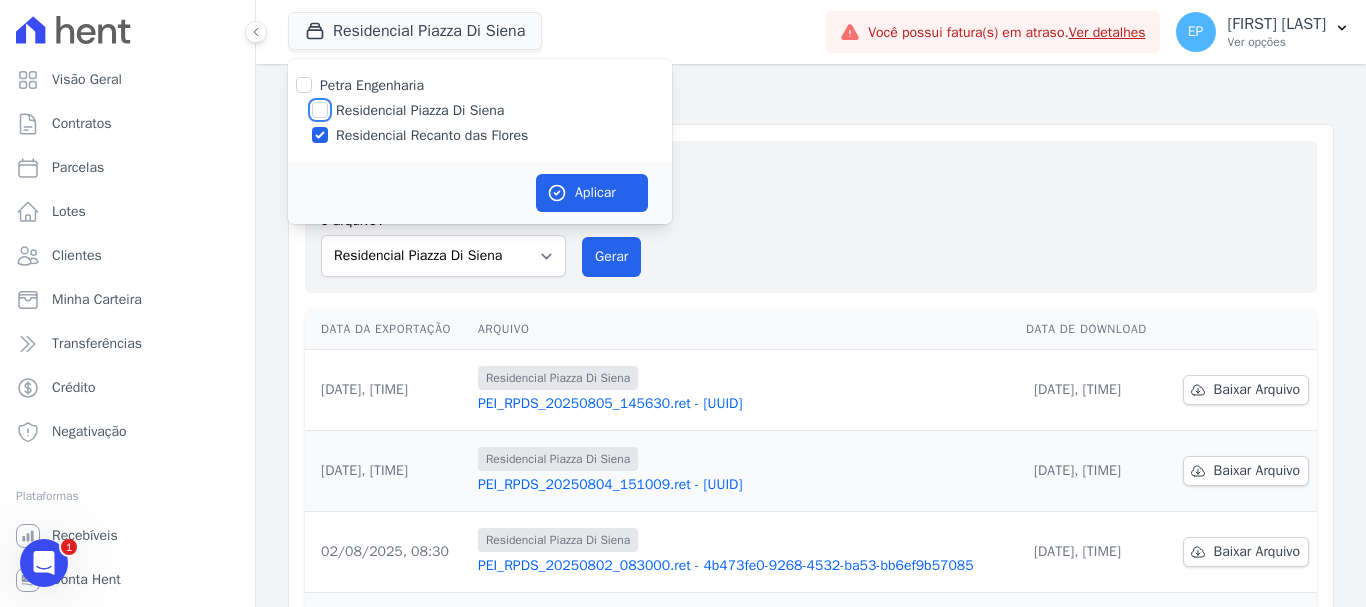 checkbox on "false" 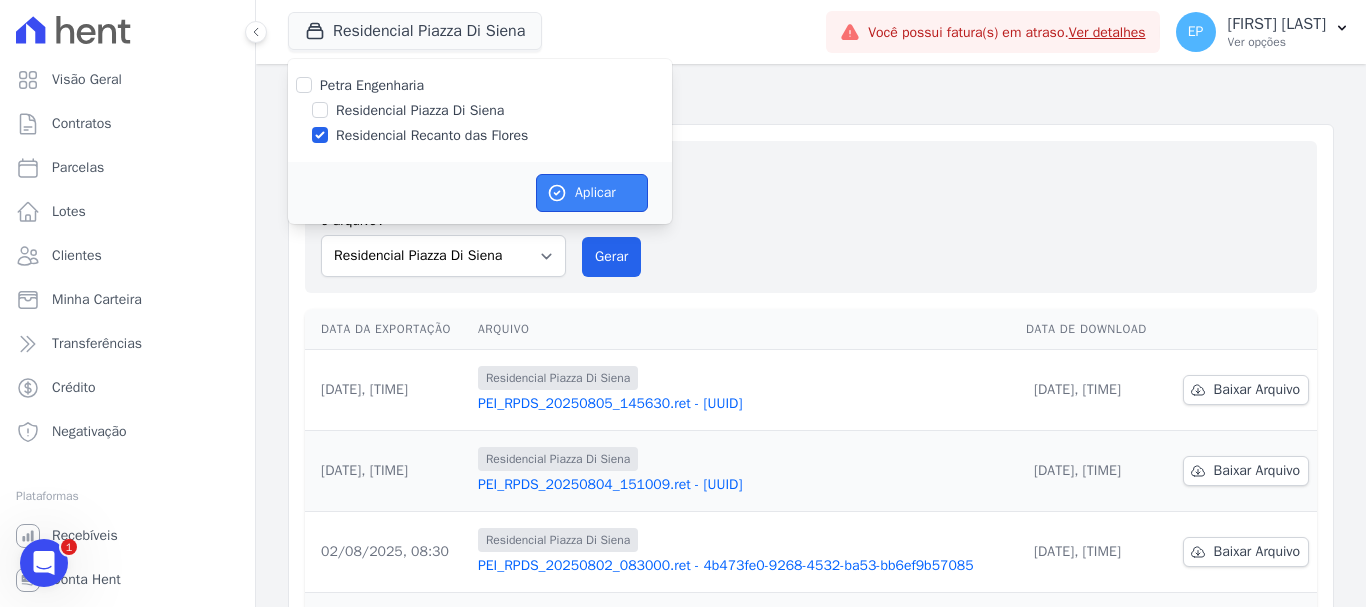 click on "Aplicar" at bounding box center (592, 193) 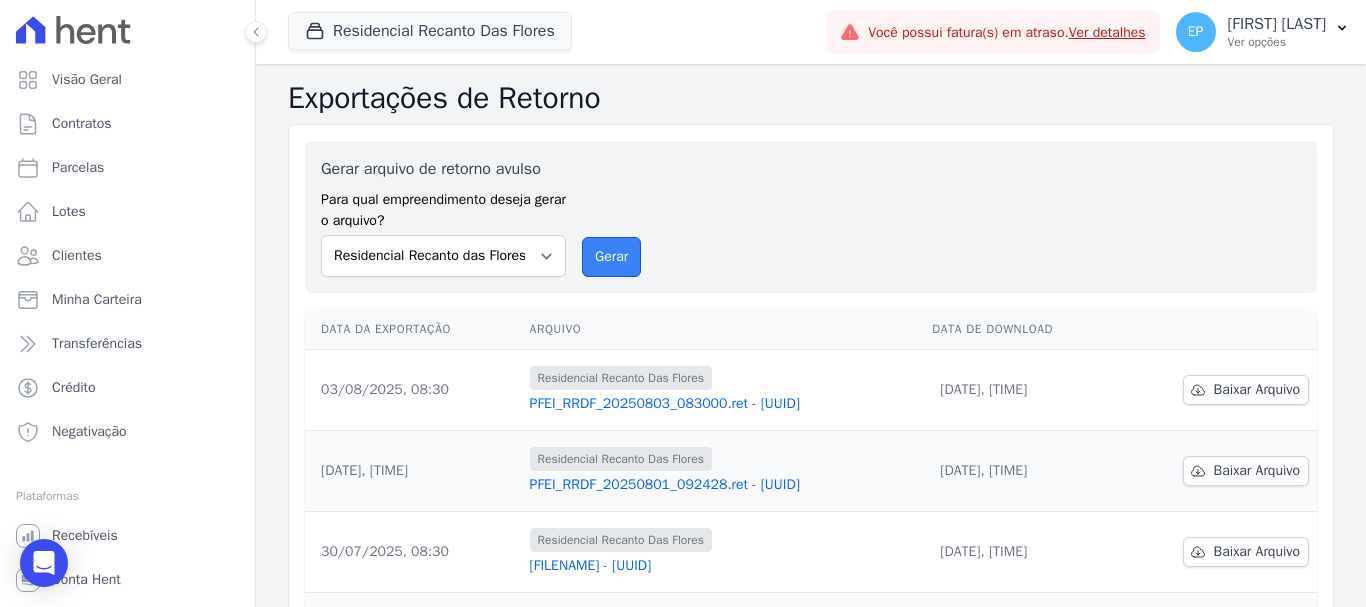 click on "Gerar" at bounding box center (611, 257) 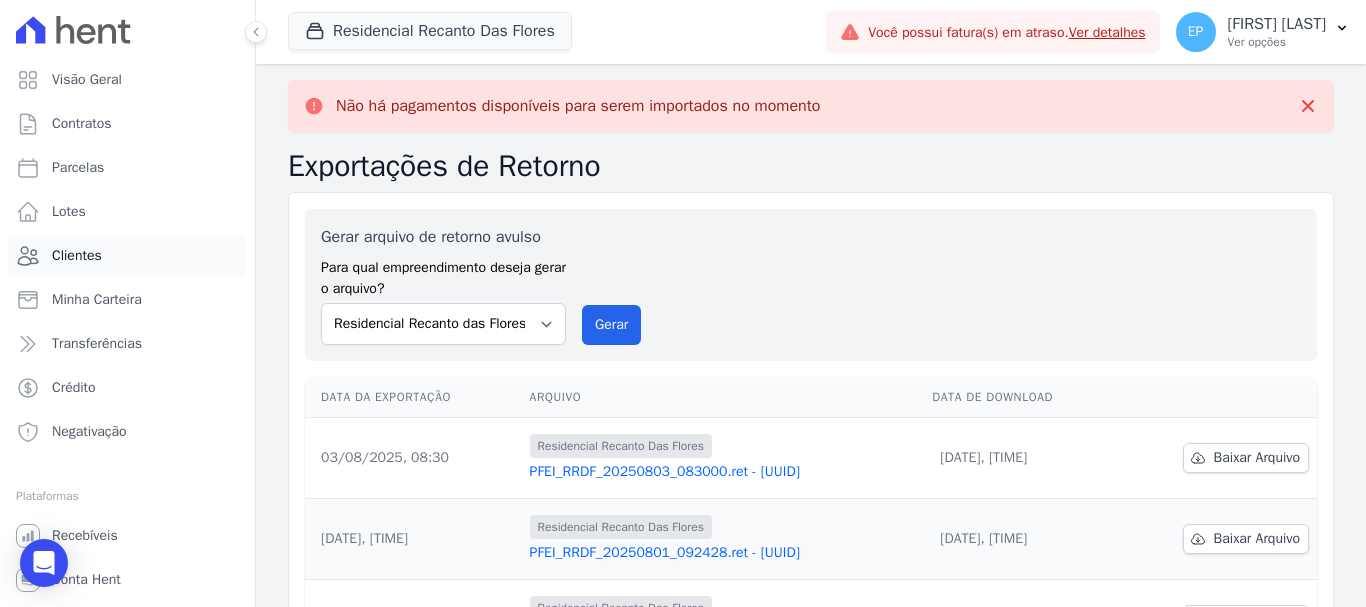 click on "Clientes" at bounding box center [77, 256] 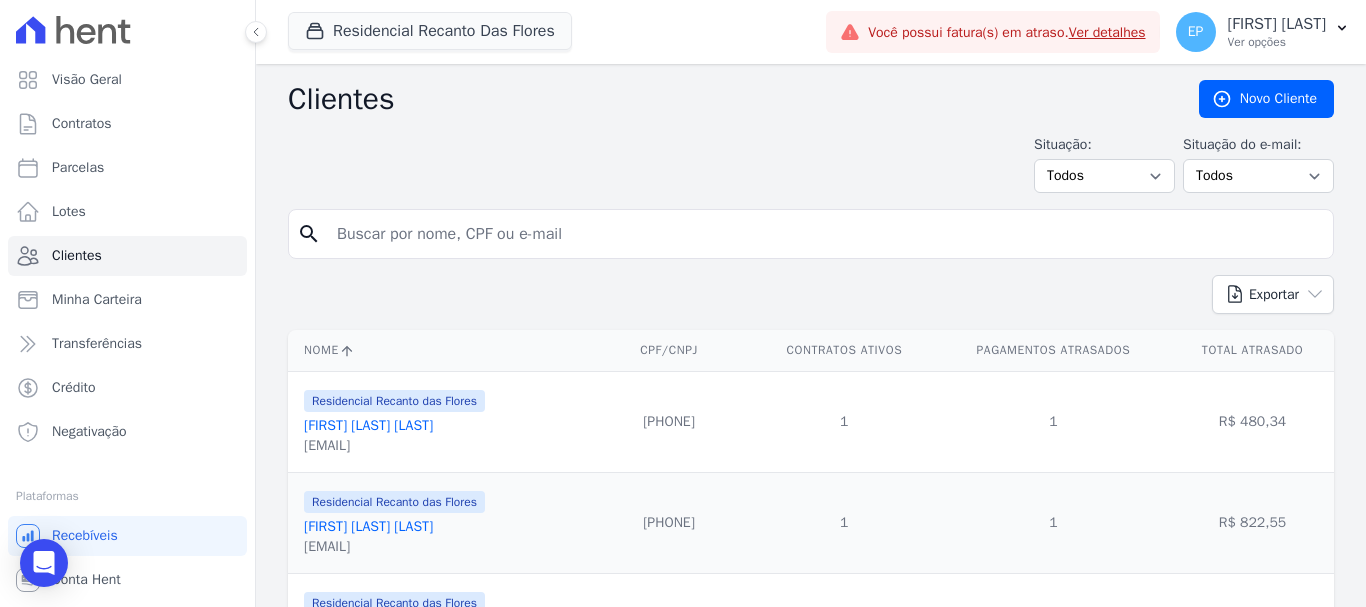 click at bounding box center [825, 234] 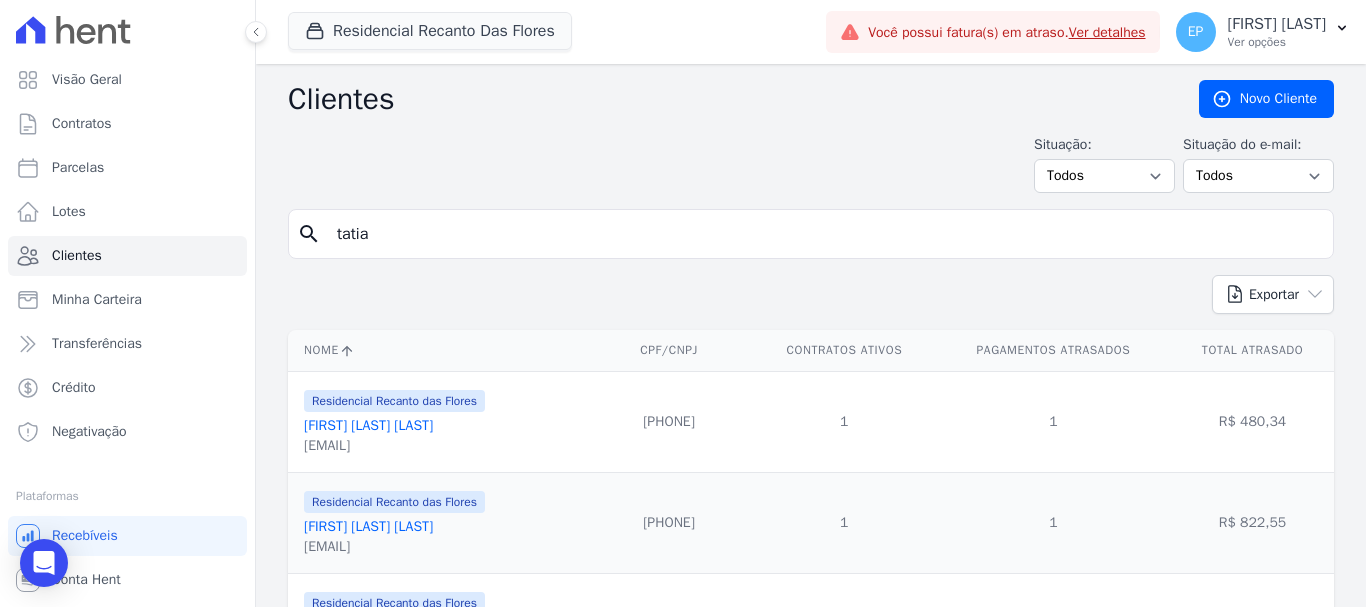 type on "tatia" 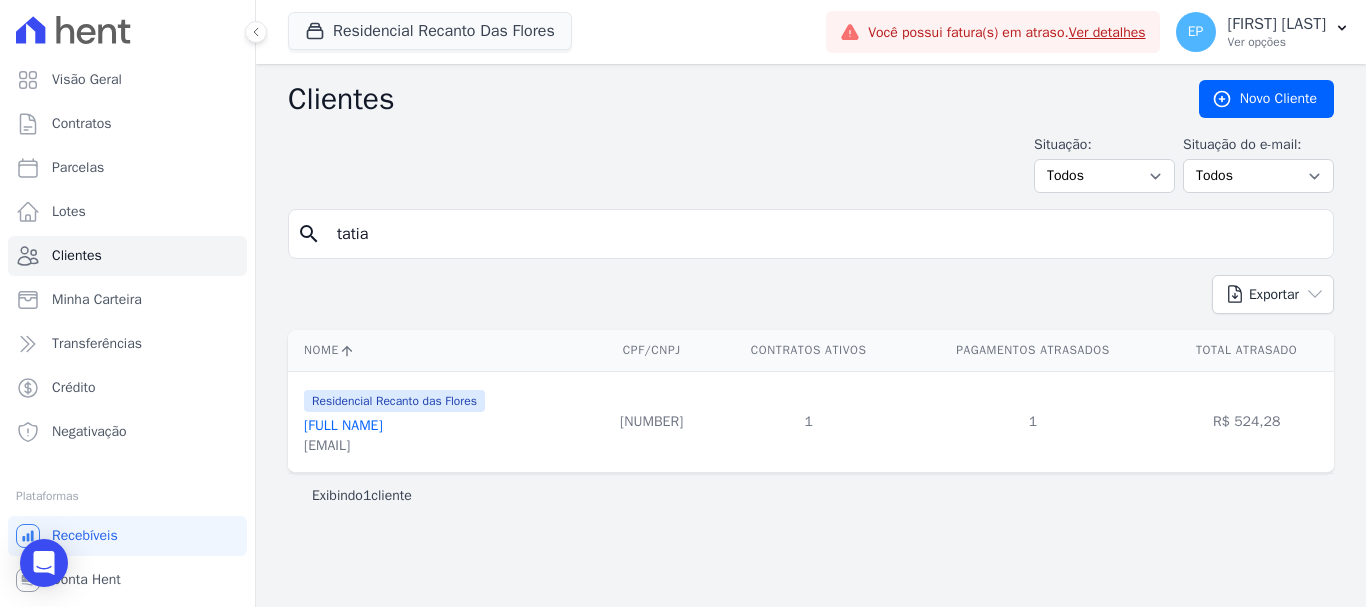 click on "Tatiane Valentim De Souza Oliveira" at bounding box center [343, 425] 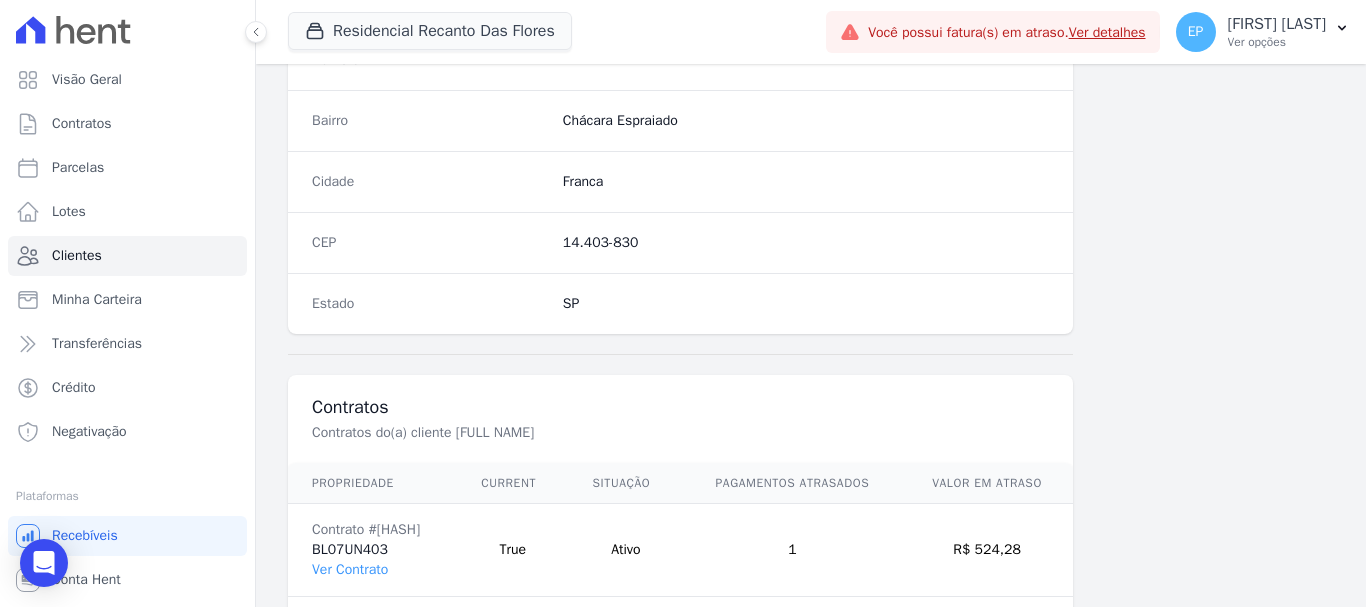 scroll, scrollTop: 1264, scrollLeft: 0, axis: vertical 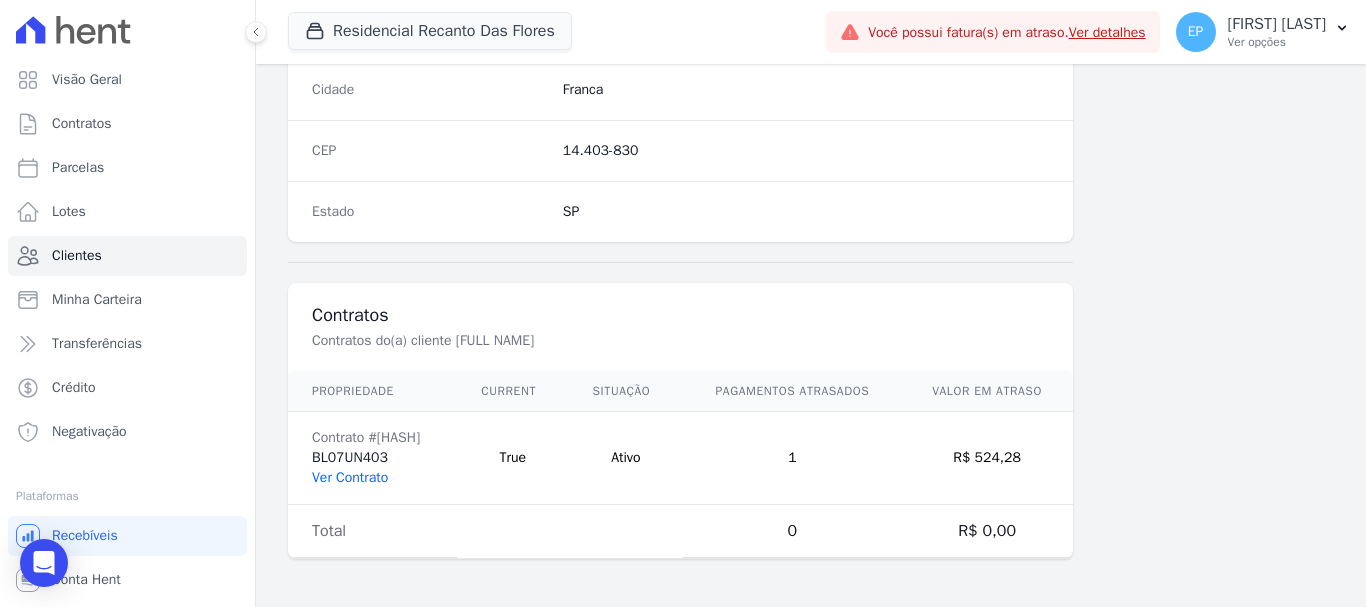 click on "Ver Contrato" at bounding box center [350, 477] 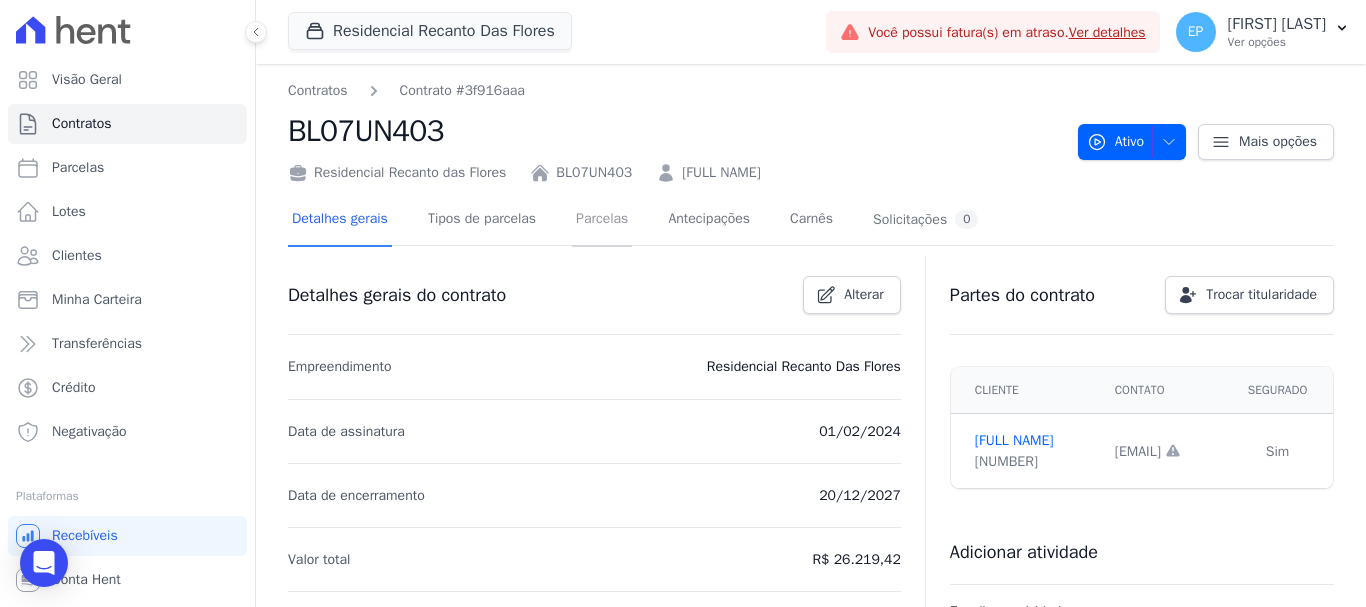 click on "Parcelas" at bounding box center [602, 220] 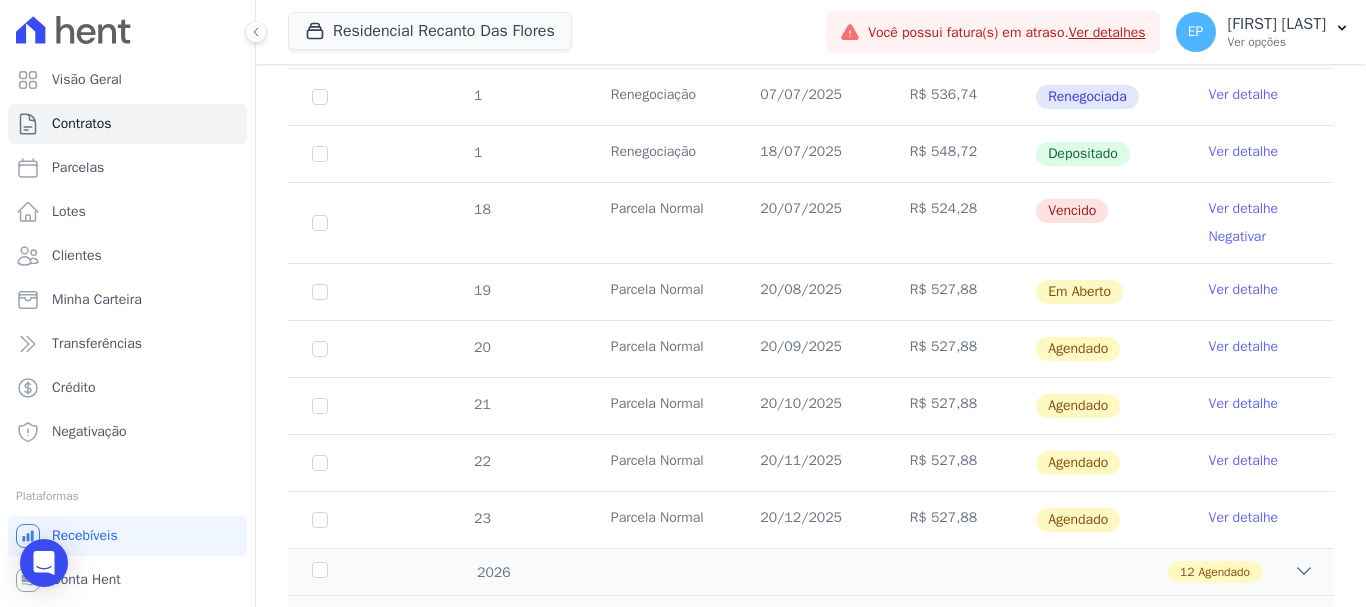 scroll, scrollTop: 1200, scrollLeft: 0, axis: vertical 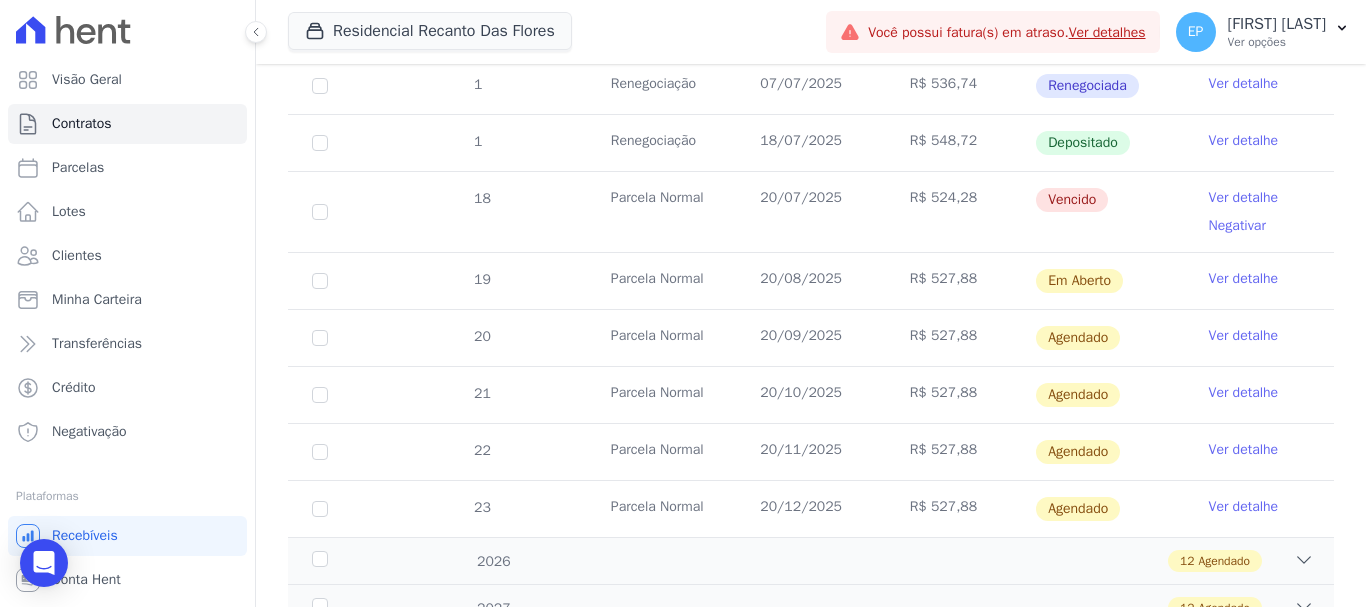 click on "Ver detalhe" at bounding box center (1244, 198) 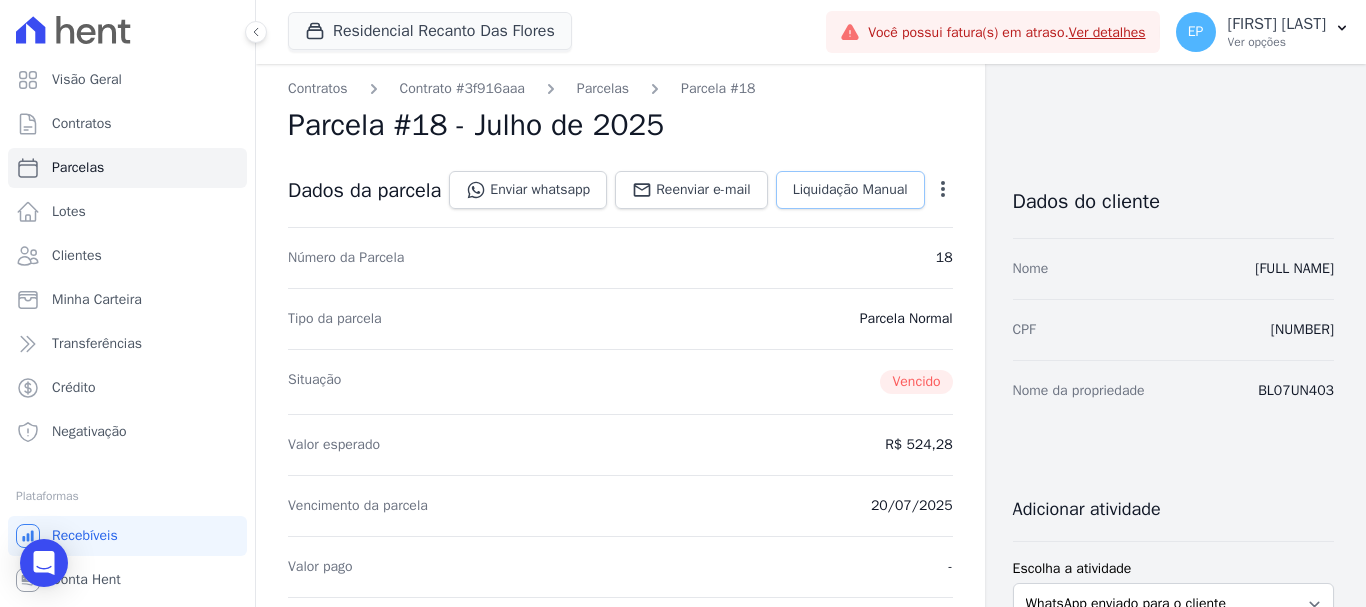 scroll, scrollTop: 0, scrollLeft: 0, axis: both 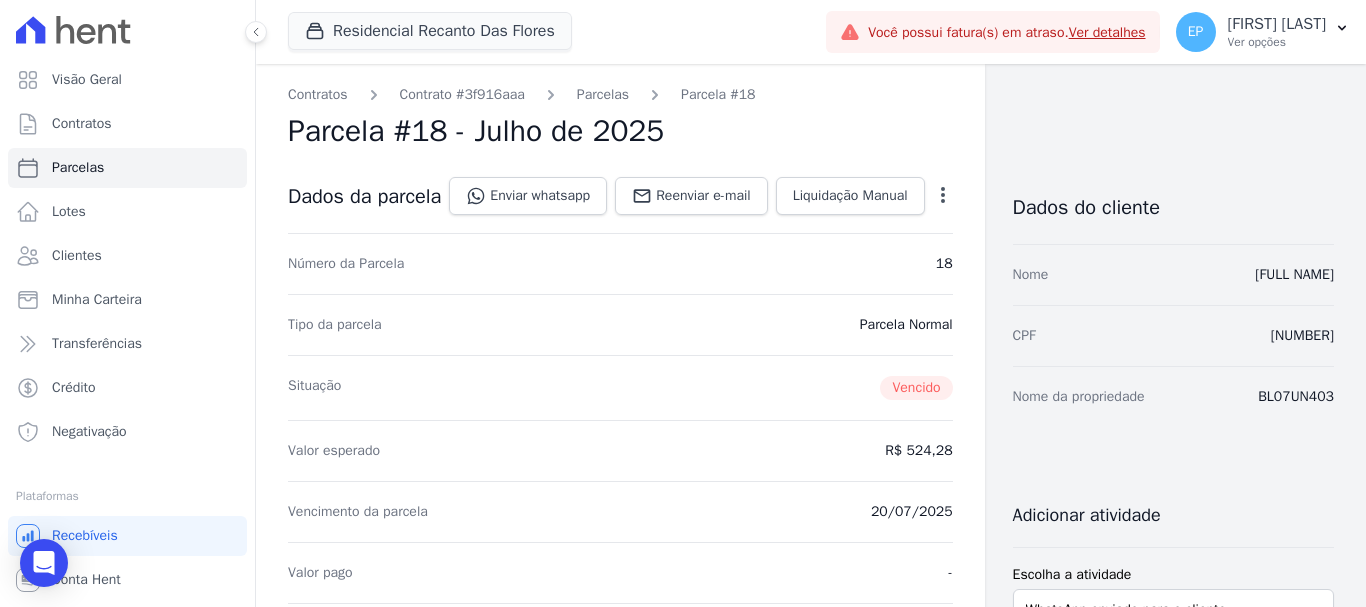 click 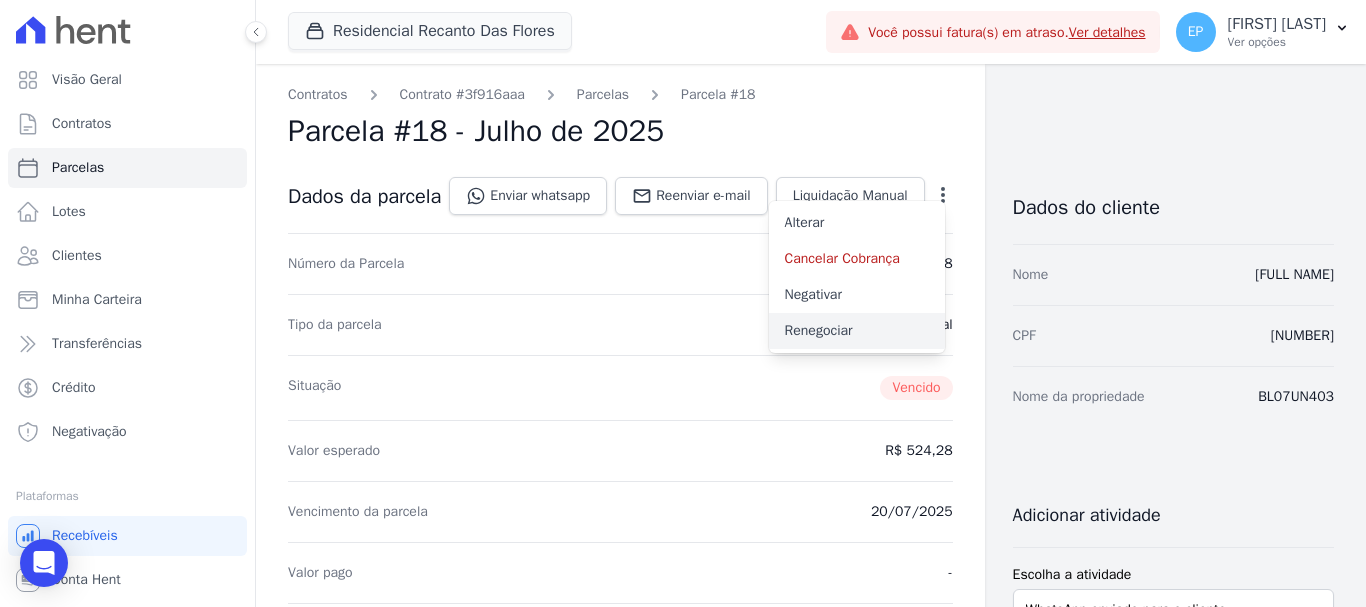 click on "Renegociar" at bounding box center [857, 331] 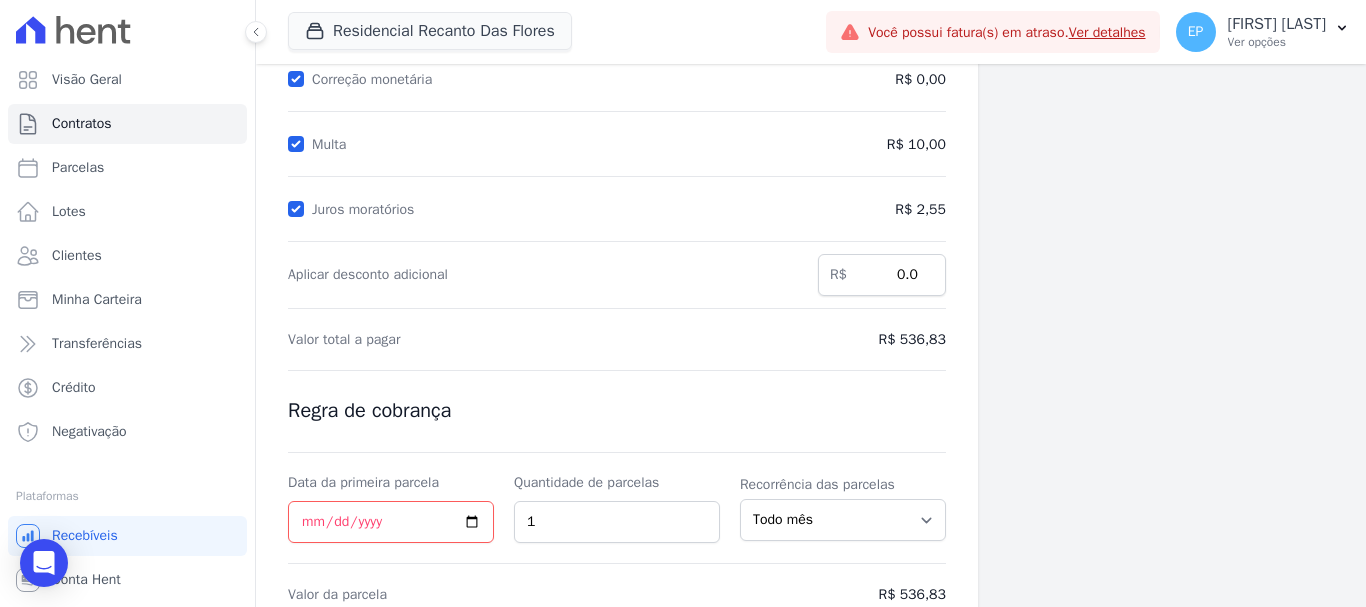 scroll, scrollTop: 395, scrollLeft: 0, axis: vertical 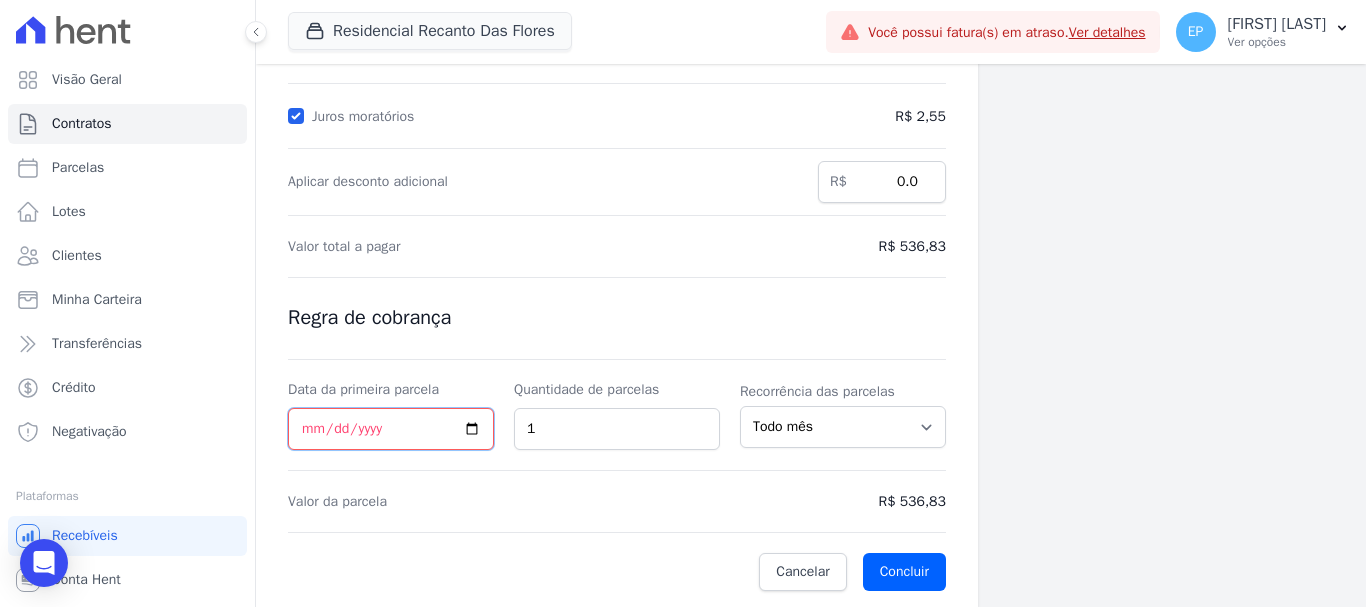 click on "Data da primeira parcela" at bounding box center (391, 429) 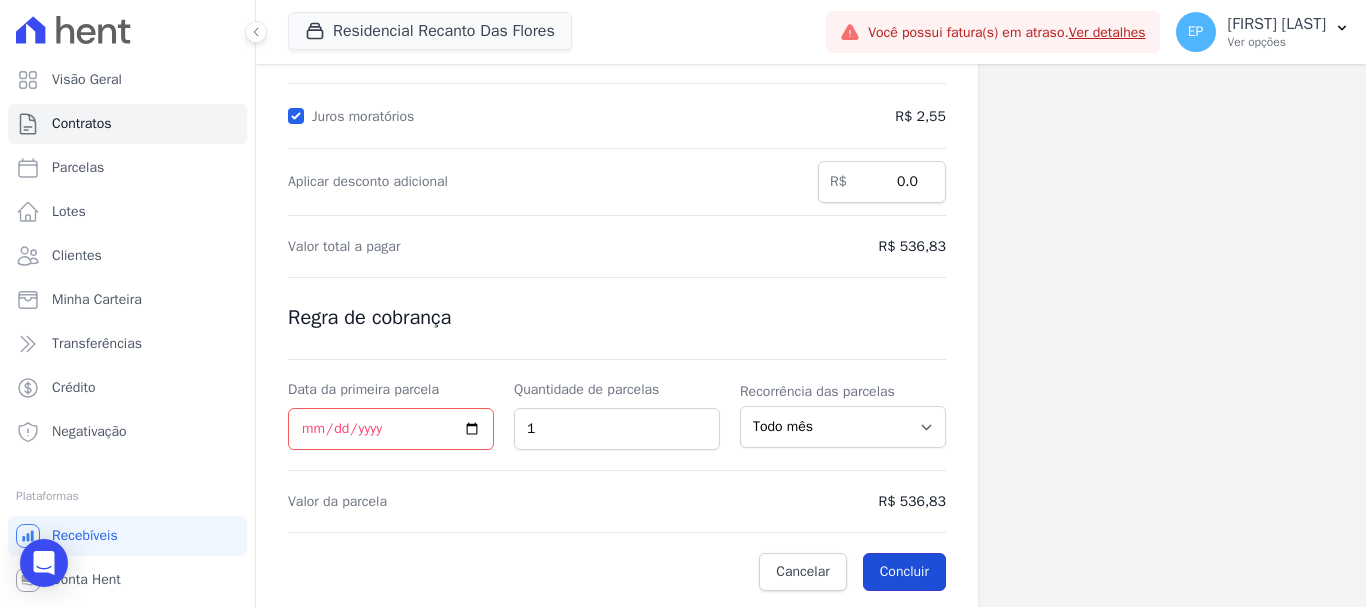click on "Concluir" at bounding box center (904, 572) 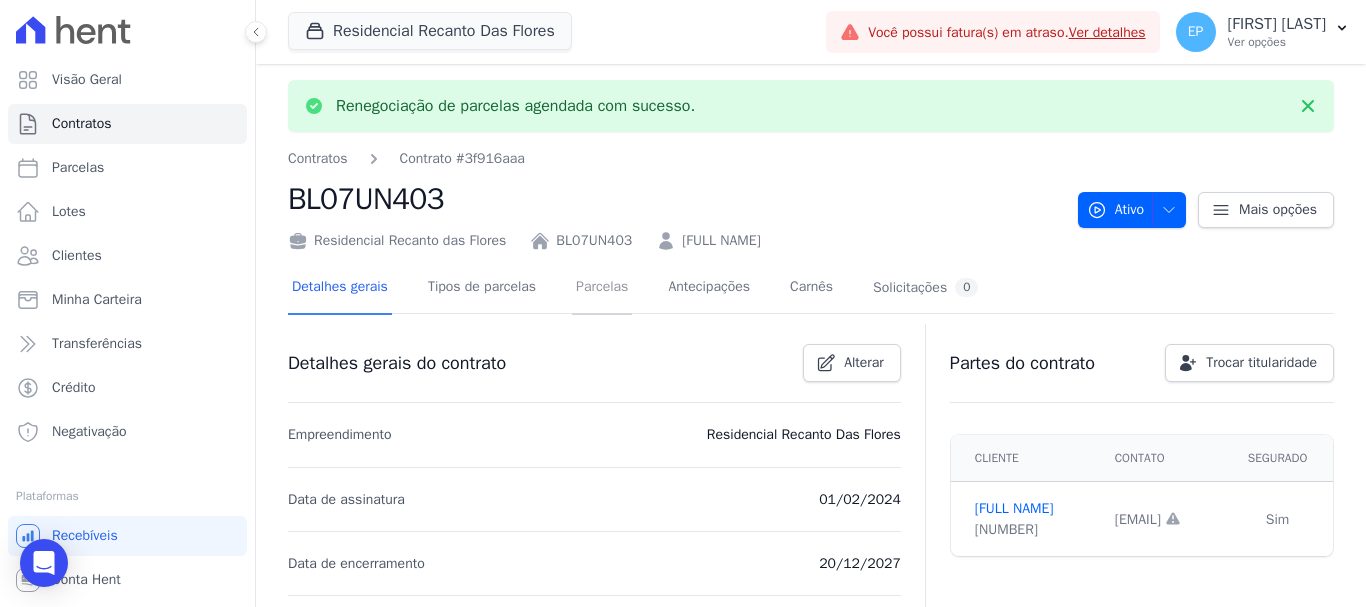 click on "Parcelas" at bounding box center [602, 288] 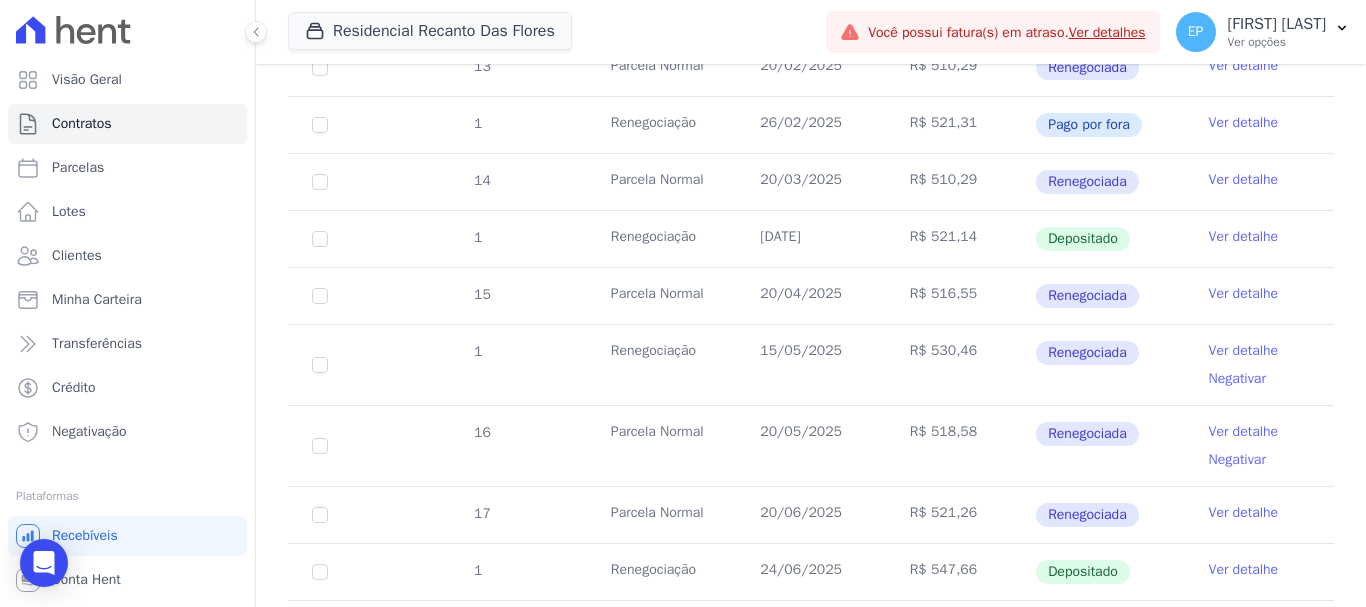 scroll, scrollTop: 1200, scrollLeft: 0, axis: vertical 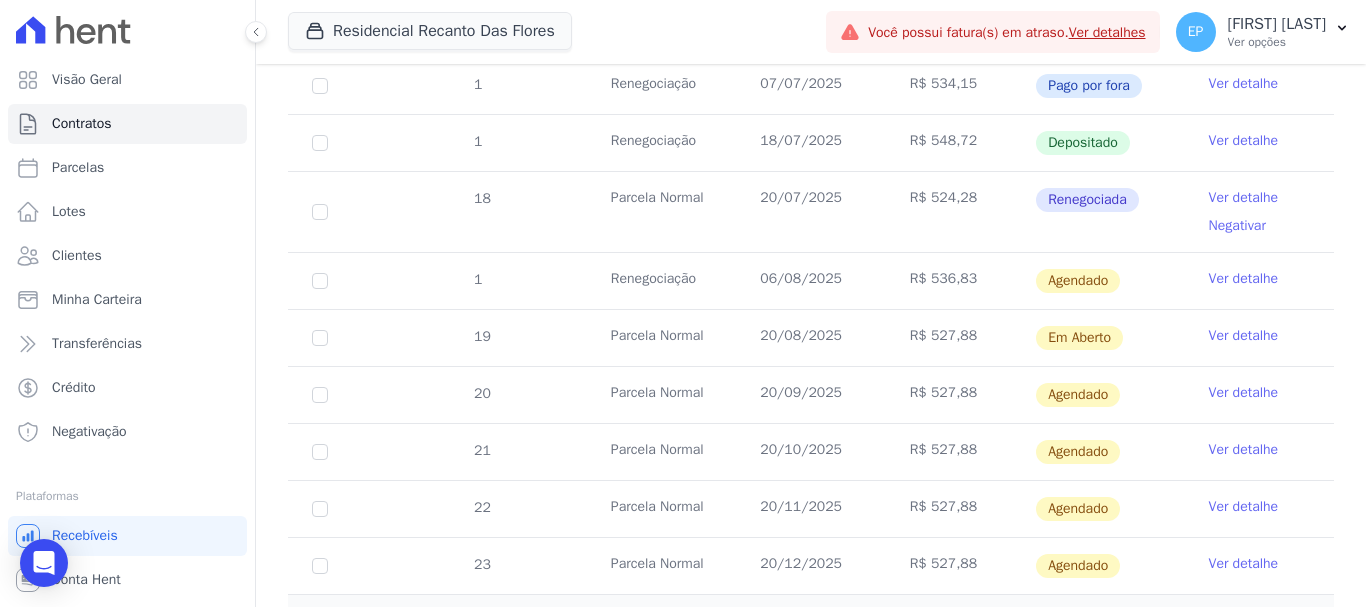 click on "Ver detalhe" at bounding box center (1244, 279) 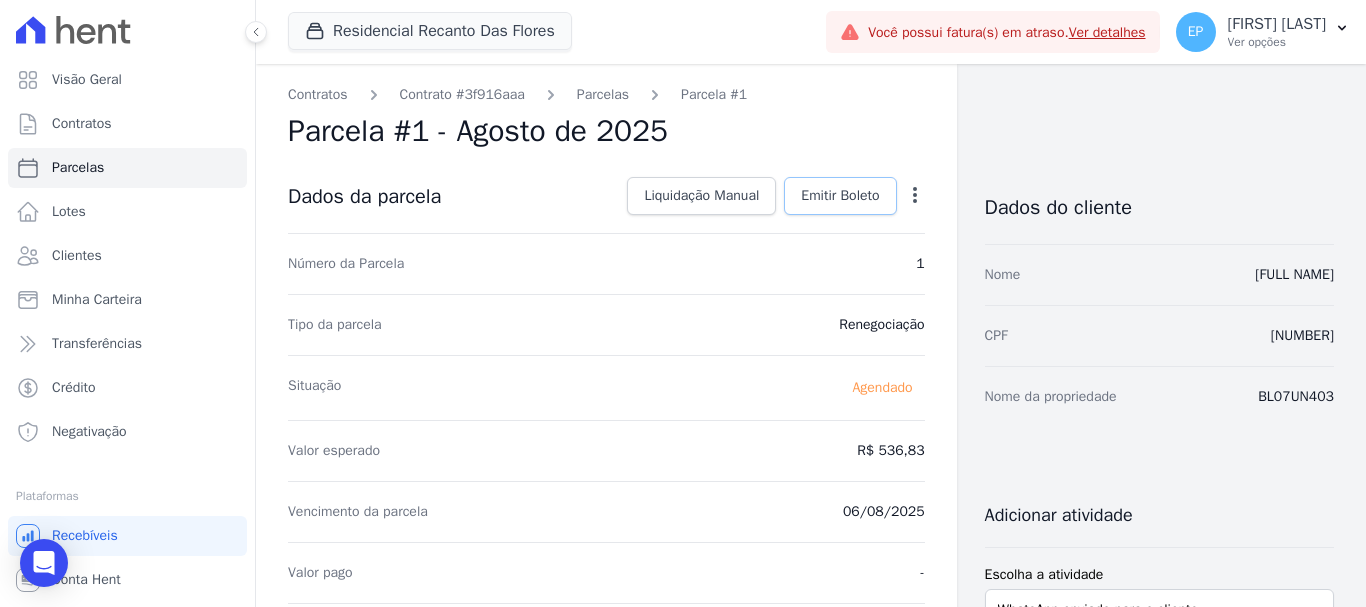 click on "Emitir Boleto" at bounding box center (840, 196) 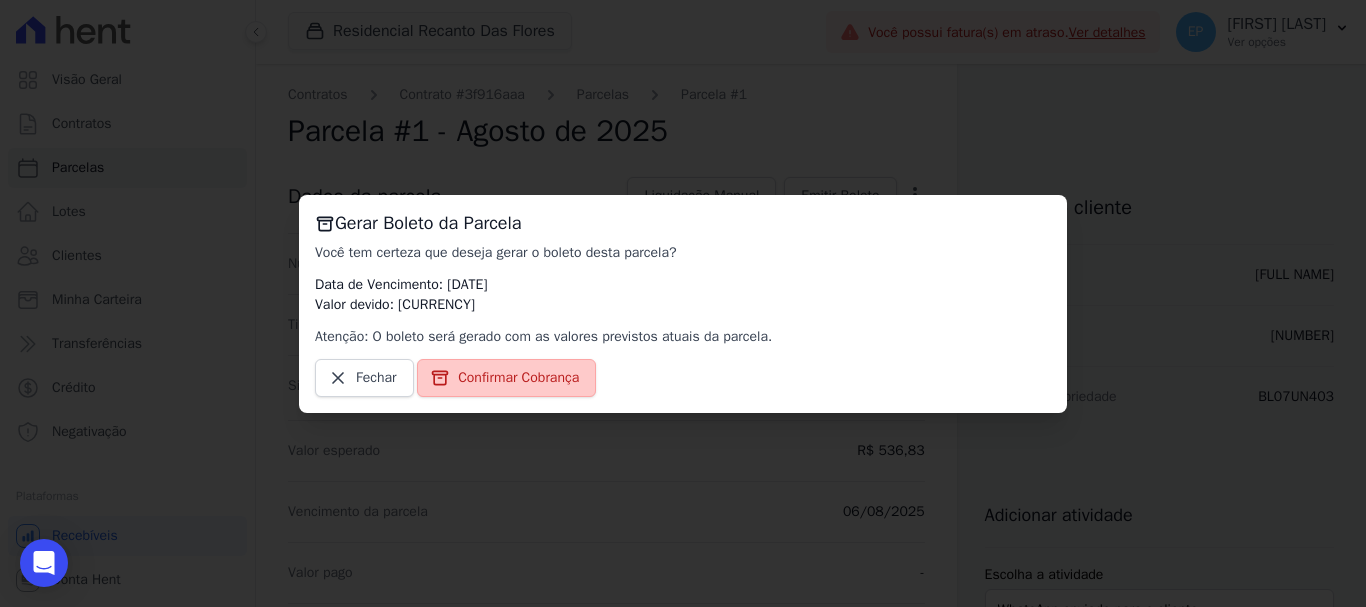 click on "Confirmar Cobrança" at bounding box center [518, 378] 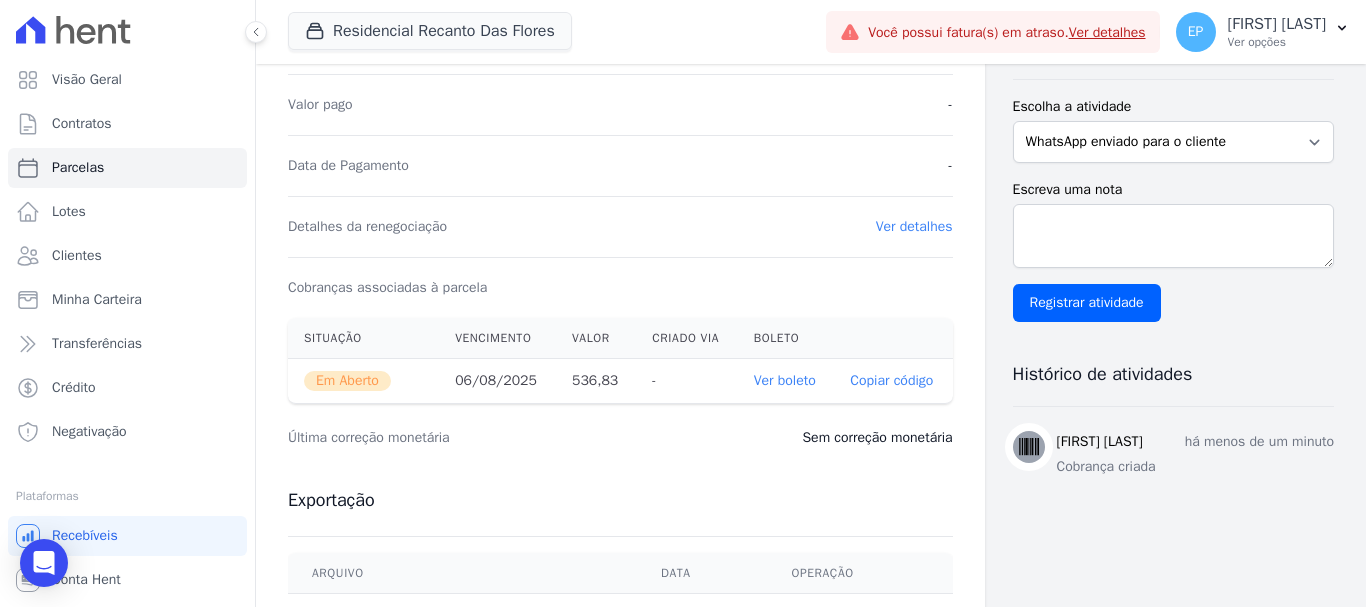 scroll, scrollTop: 500, scrollLeft: 0, axis: vertical 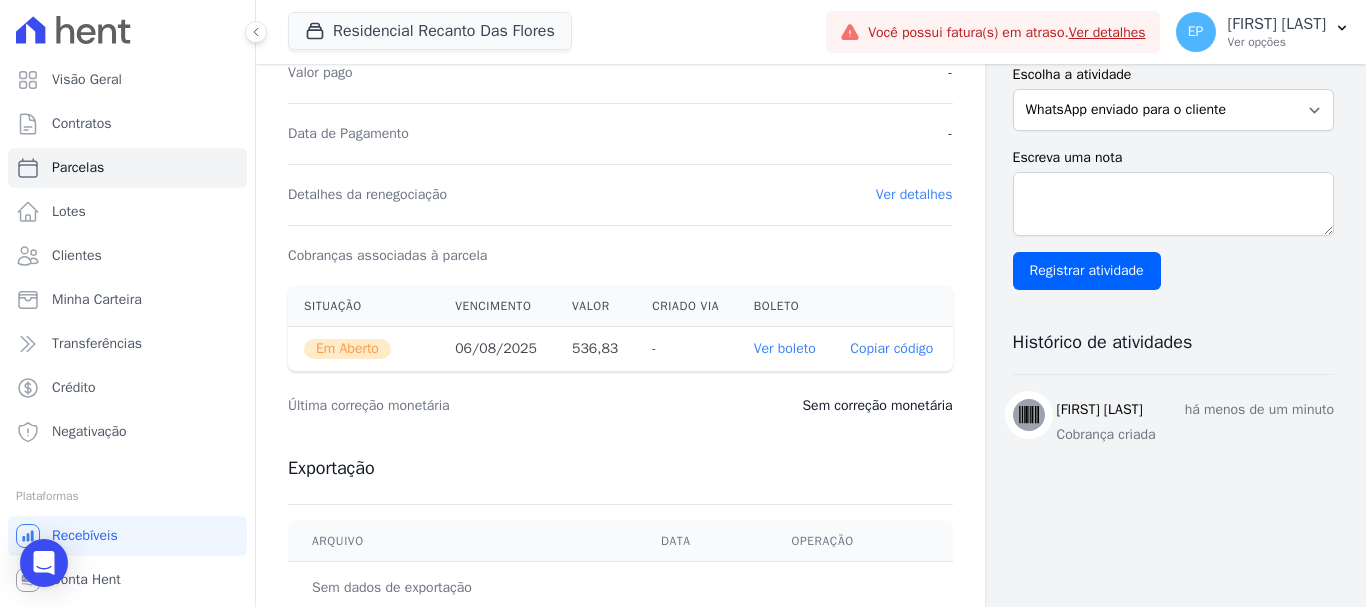 click on "Copiar código" at bounding box center (891, 349) 